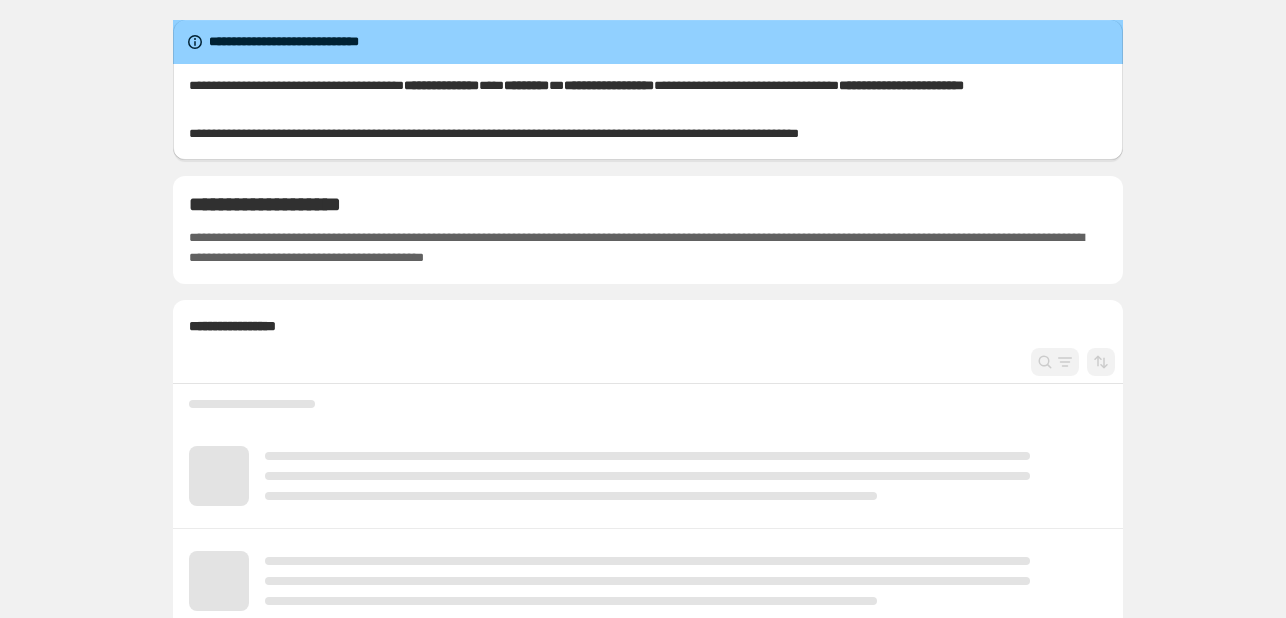 scroll, scrollTop: 0, scrollLeft: 0, axis: both 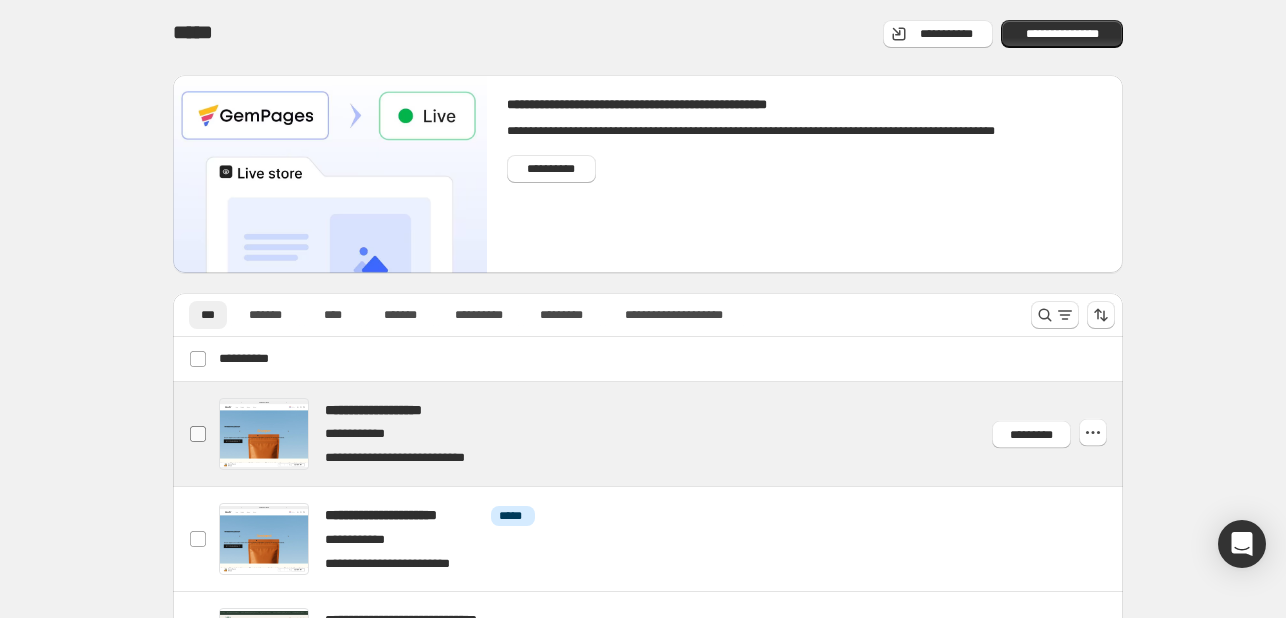 click at bounding box center [198, 434] 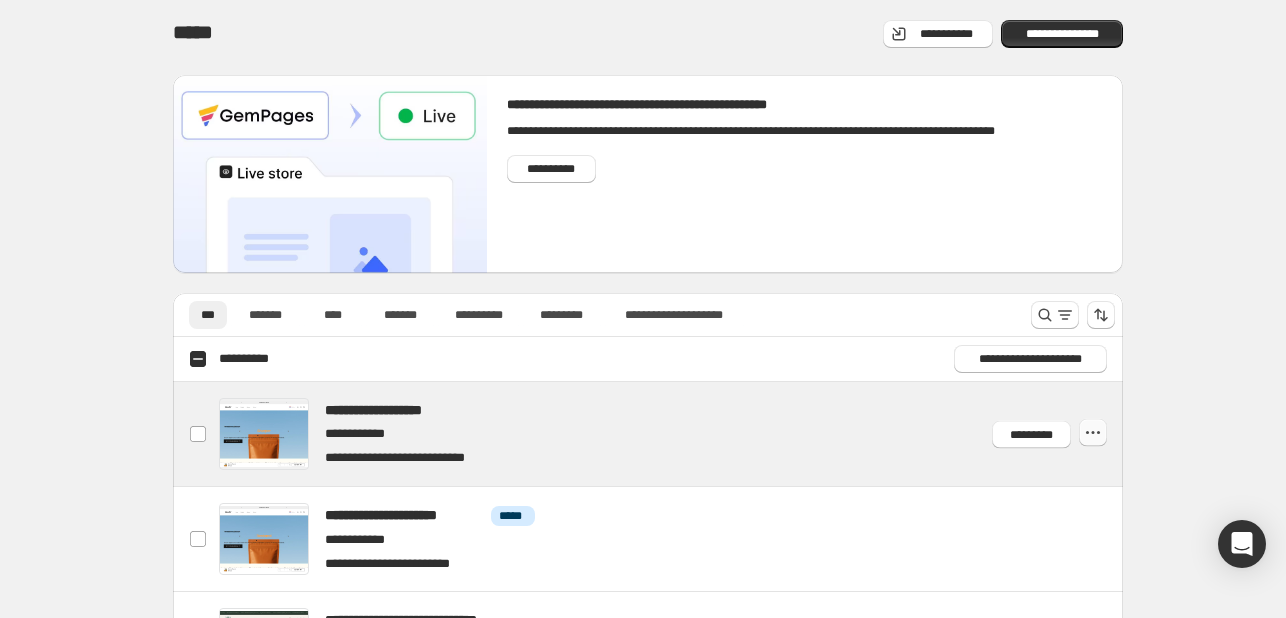click 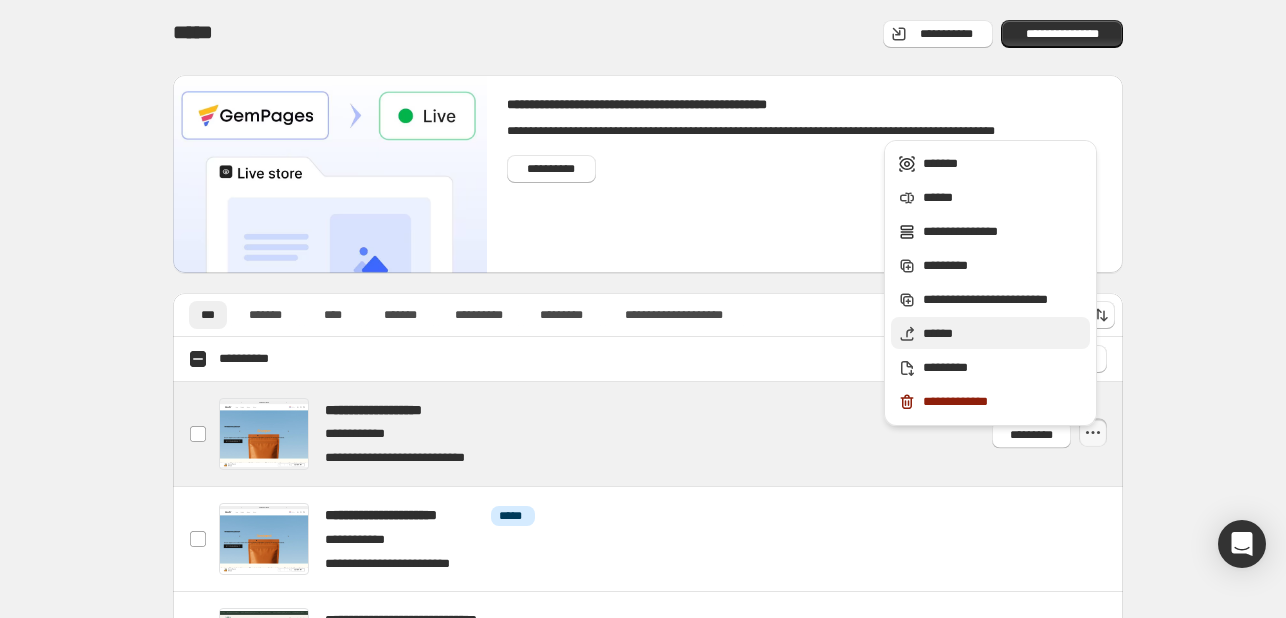 click on "******" at bounding box center [1003, 334] 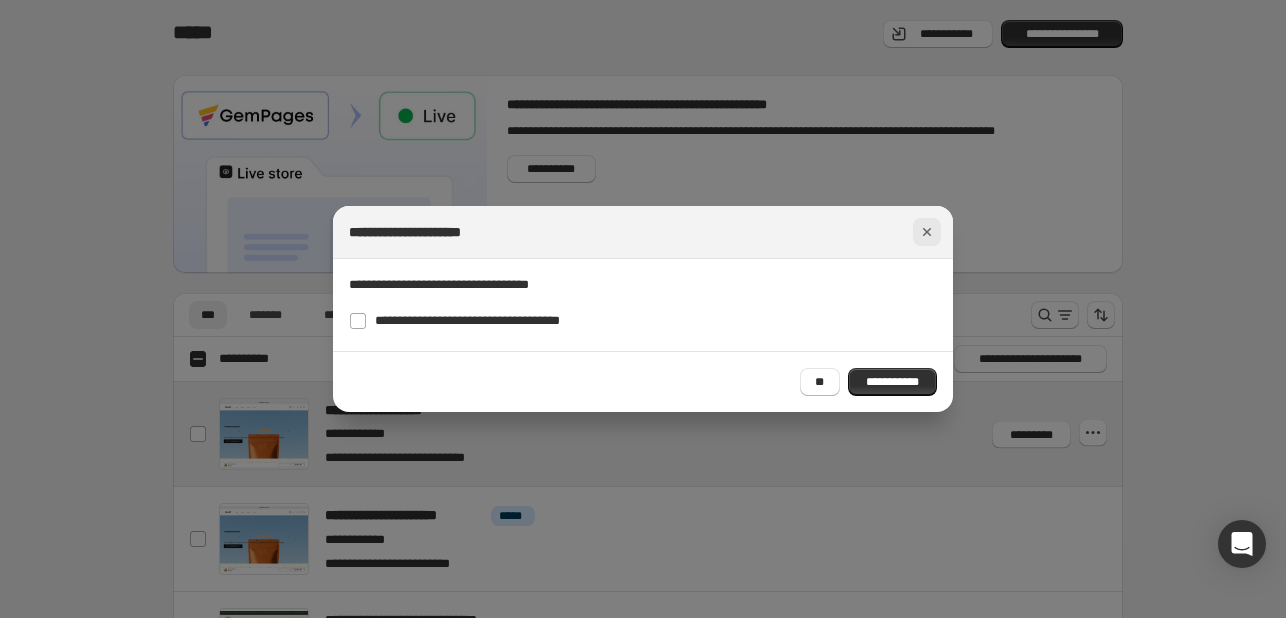 click 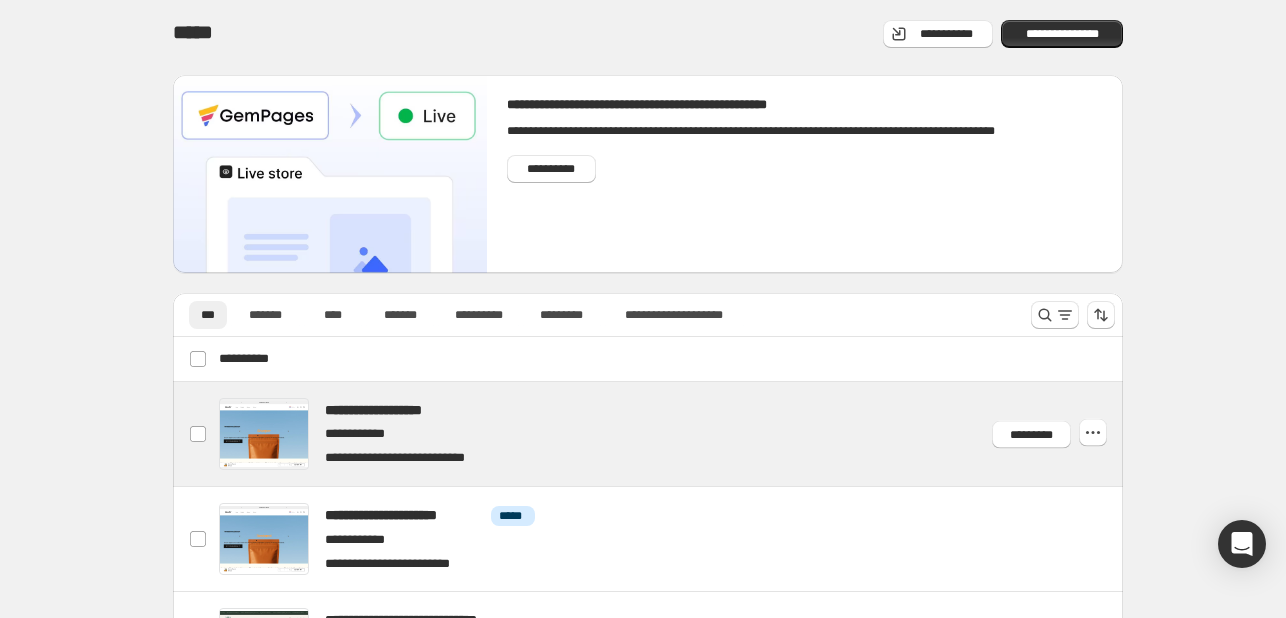 click at bounding box center (672, 434) 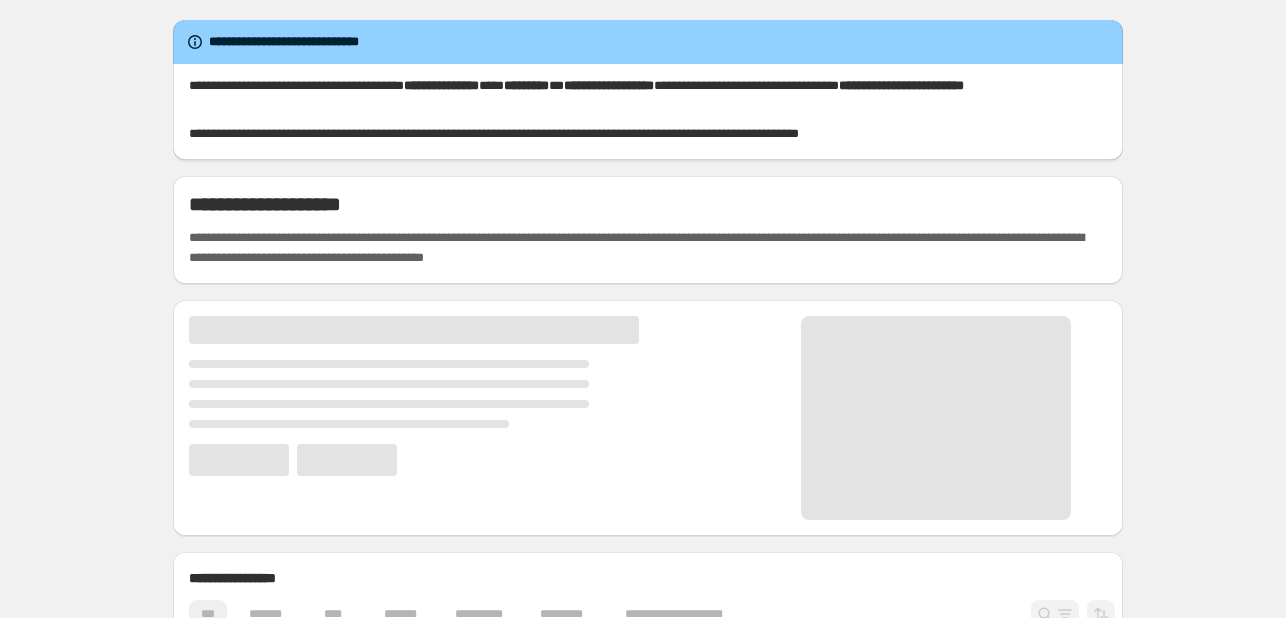 scroll, scrollTop: 0, scrollLeft: 0, axis: both 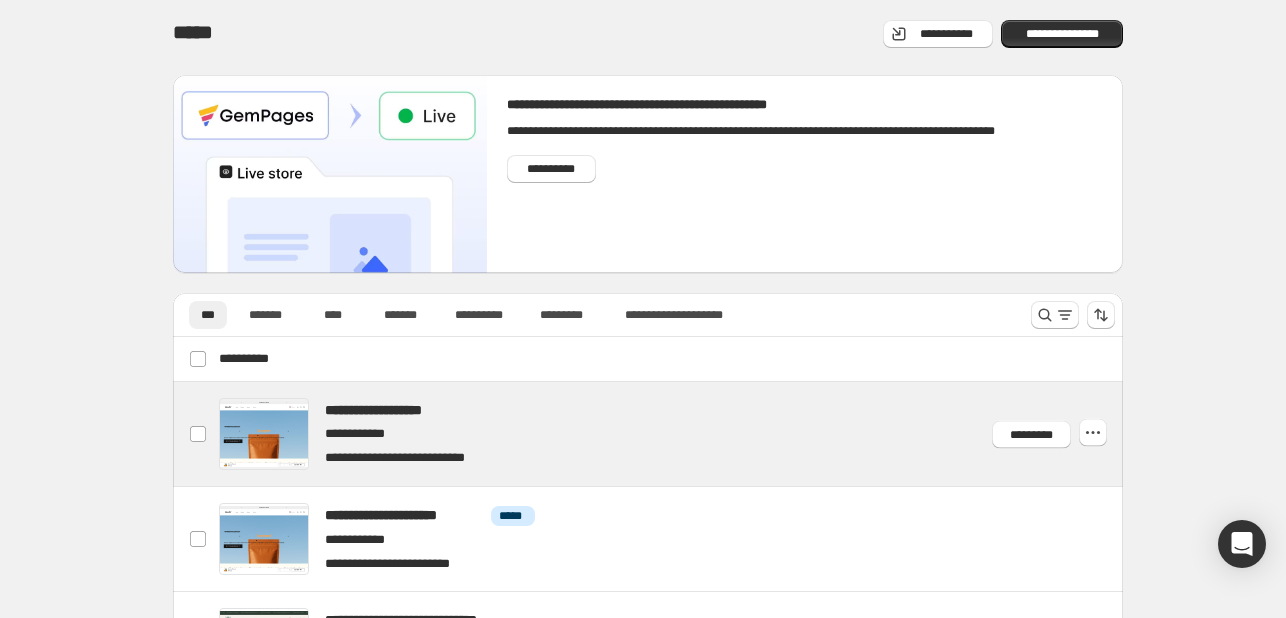 click at bounding box center [672, 434] 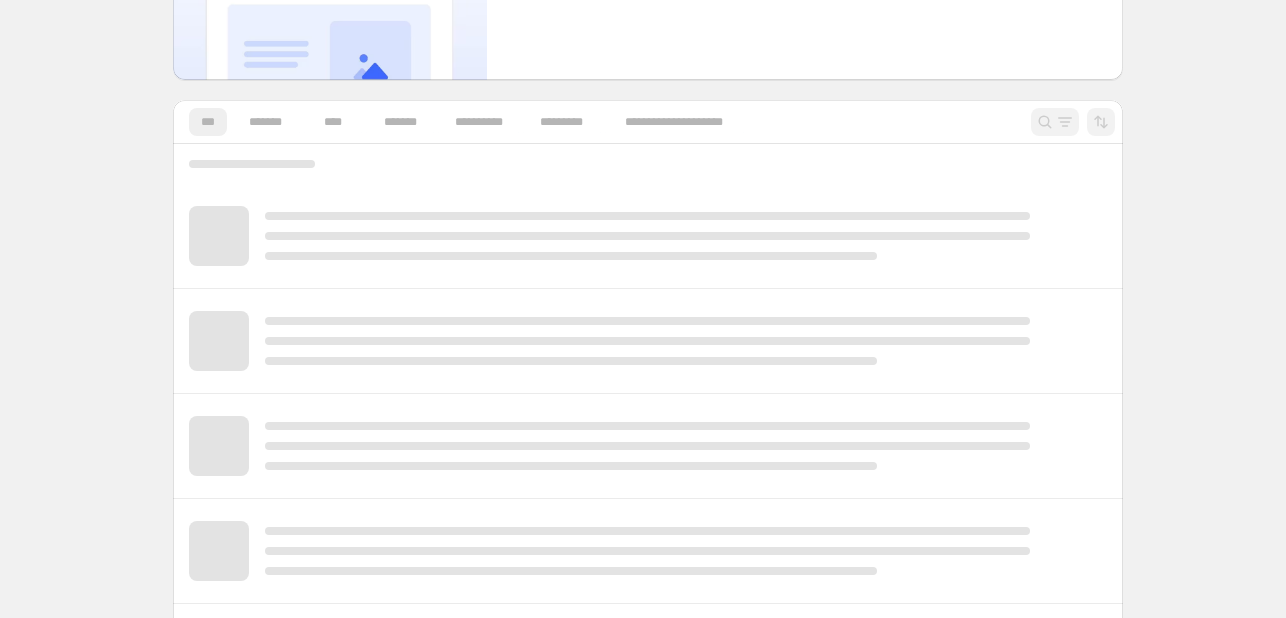 scroll, scrollTop: 200, scrollLeft: 0, axis: vertical 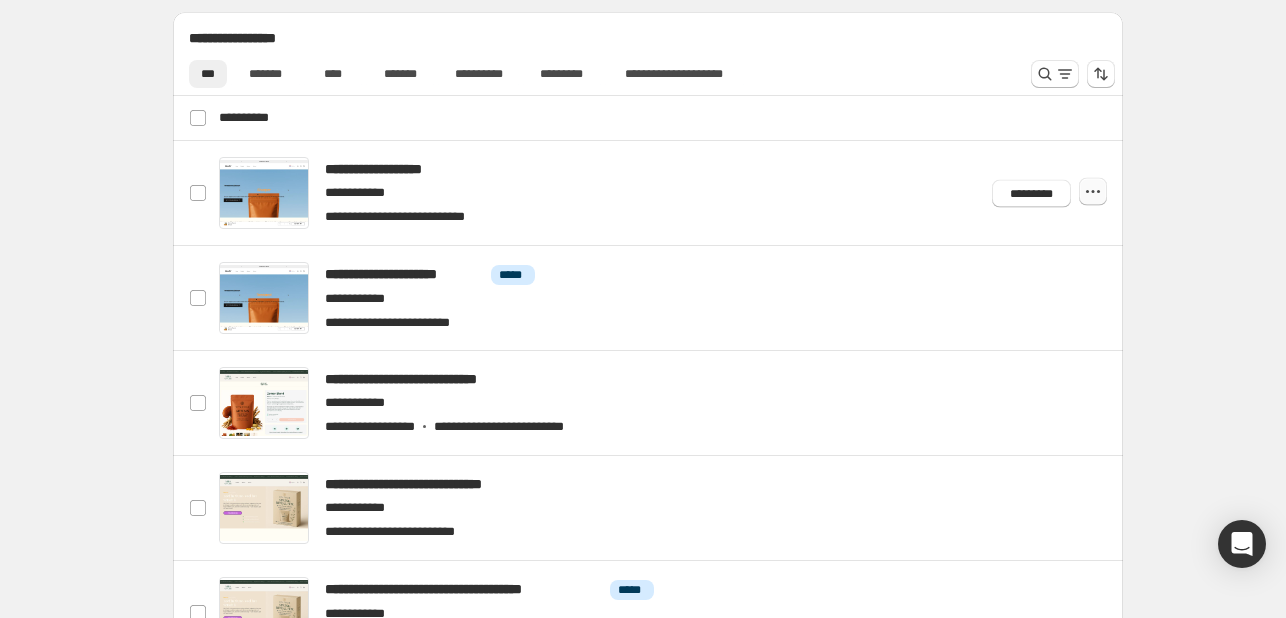 click 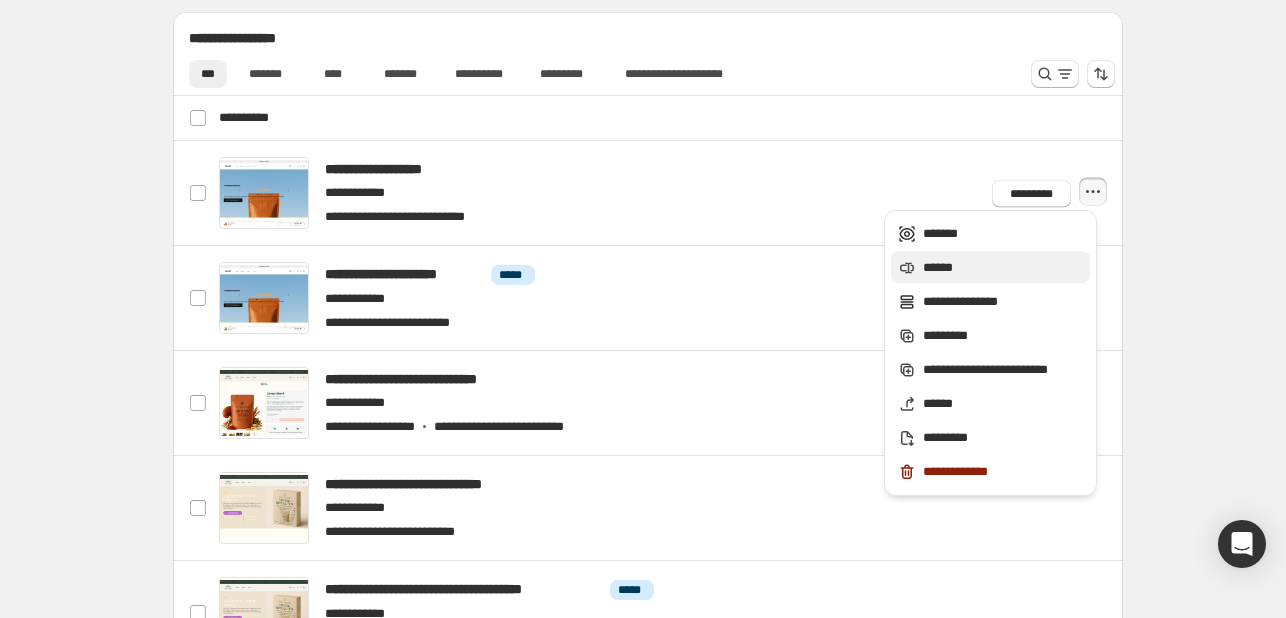 click on "******" at bounding box center [1003, 268] 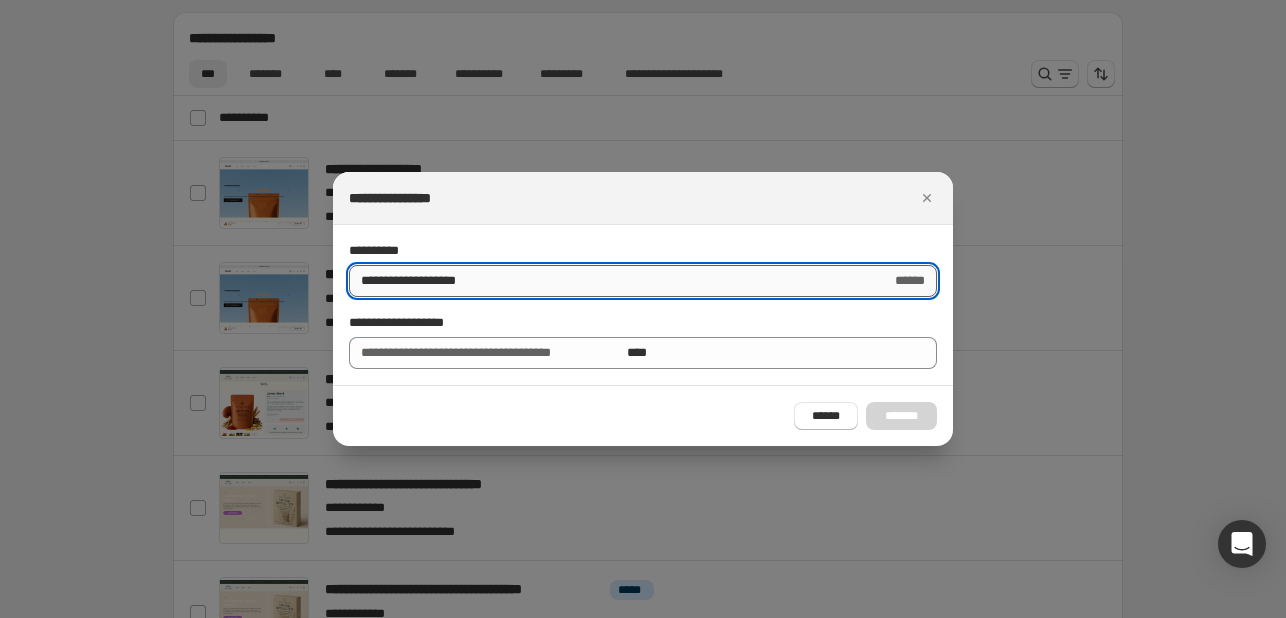 drag, startPoint x: 520, startPoint y: 289, endPoint x: 428, endPoint y: 287, distance: 92.021736 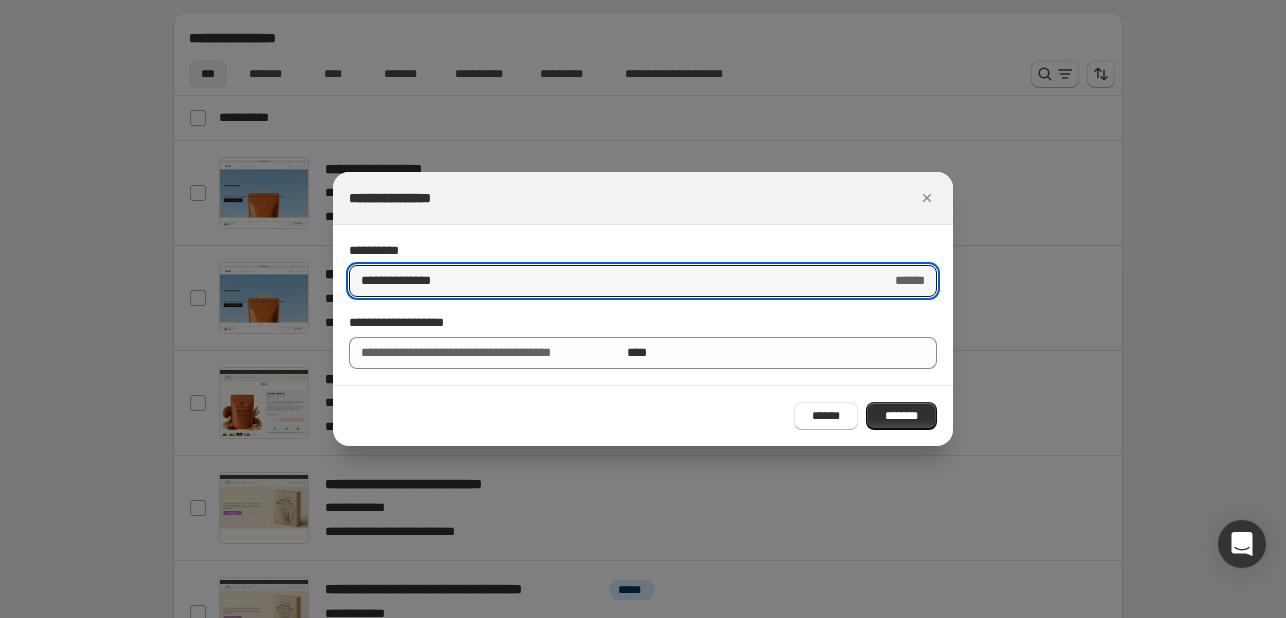 type on "**********" 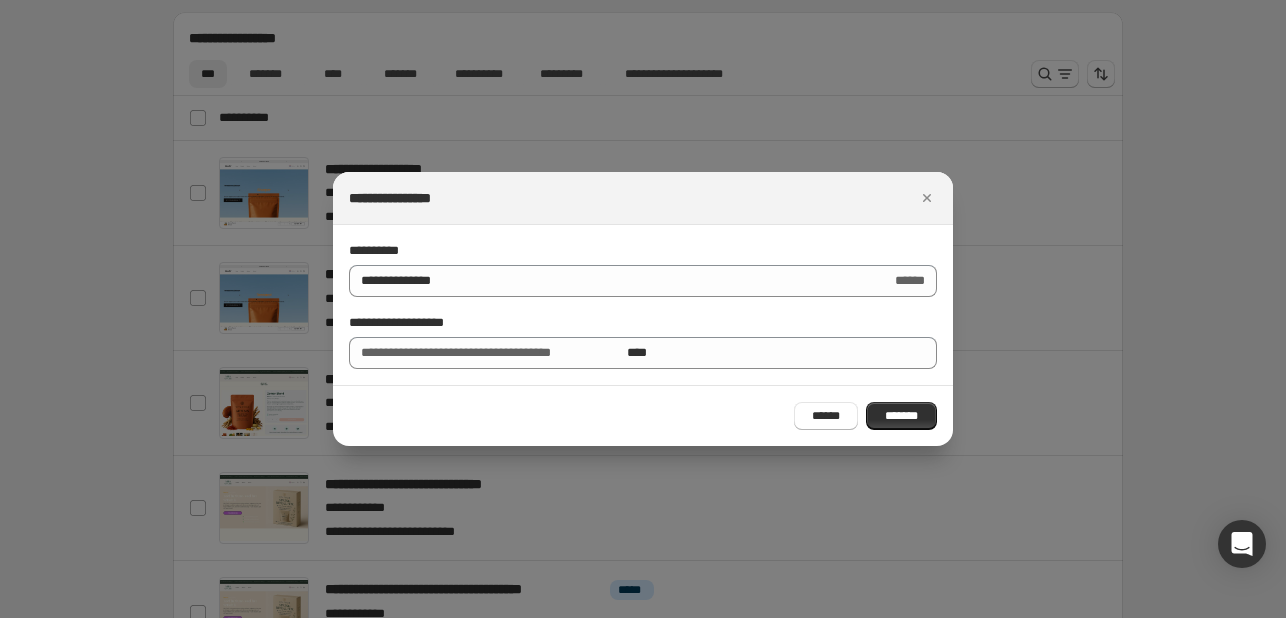 click on "**********" at bounding box center (491, 353) 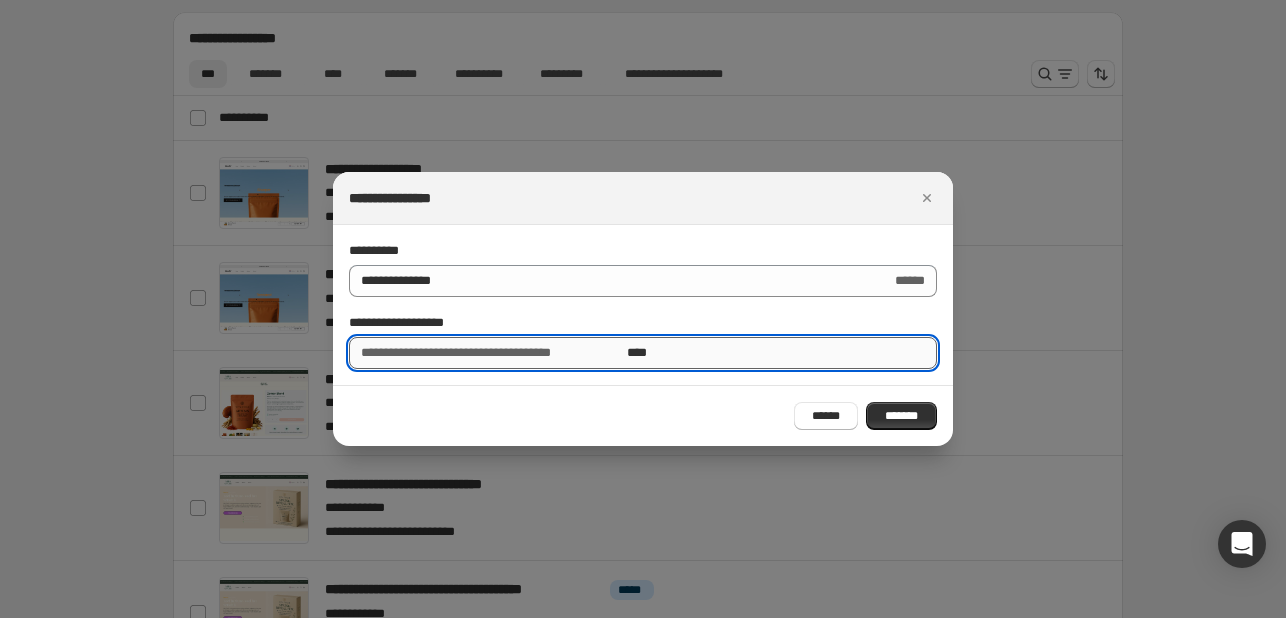 click on "****" at bounding box center (782, 353) 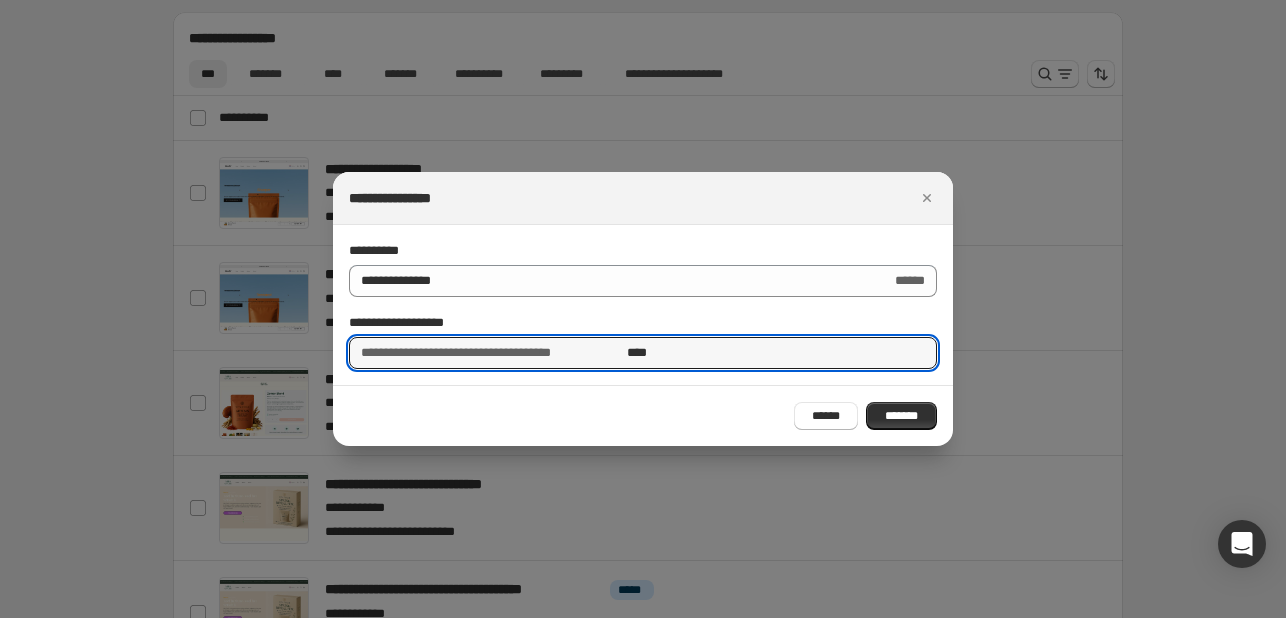 click on "****** *******" at bounding box center [643, 415] 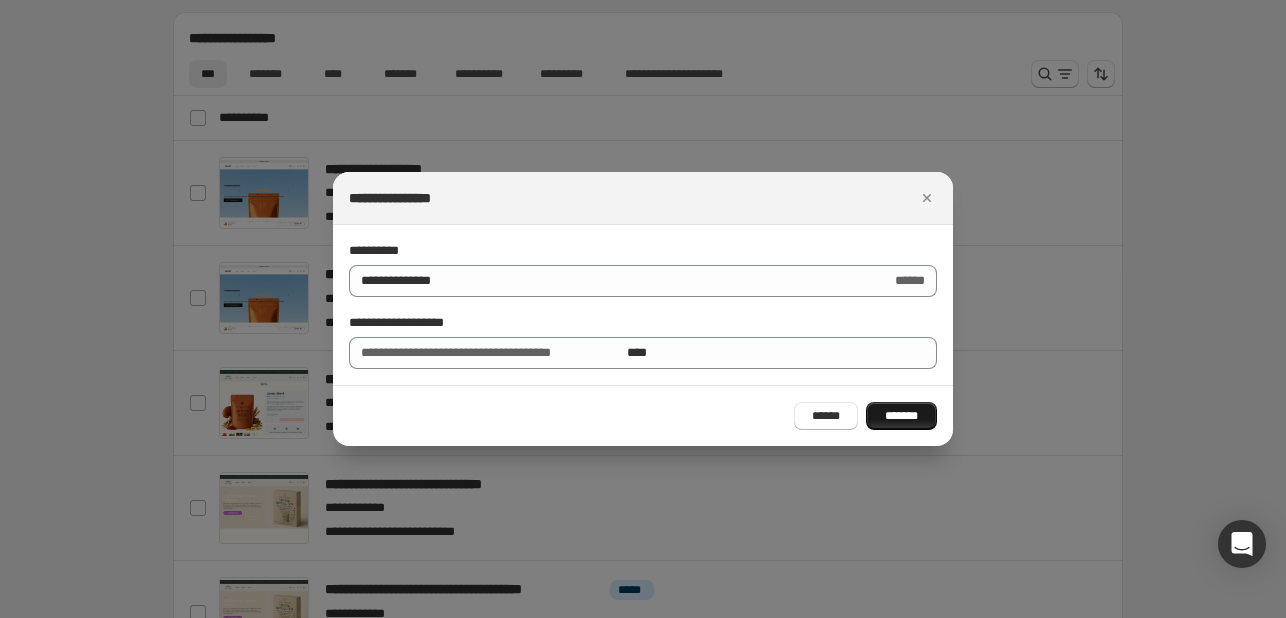 click on "*******" at bounding box center (901, 416) 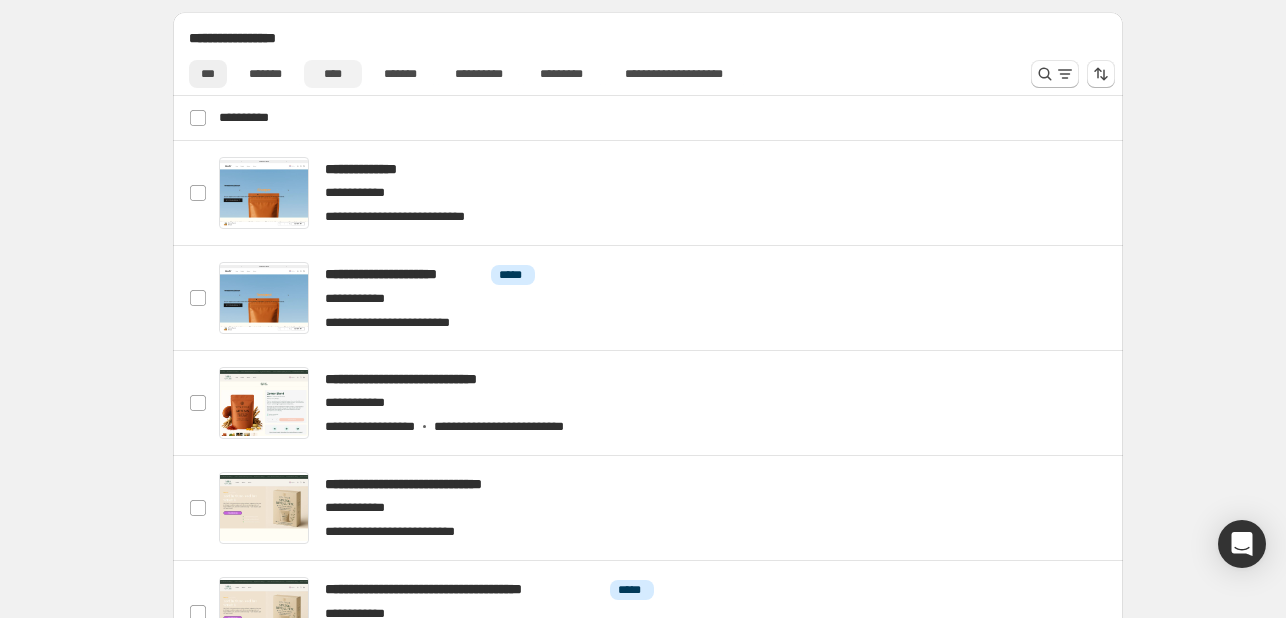click on "****" at bounding box center (333, 74) 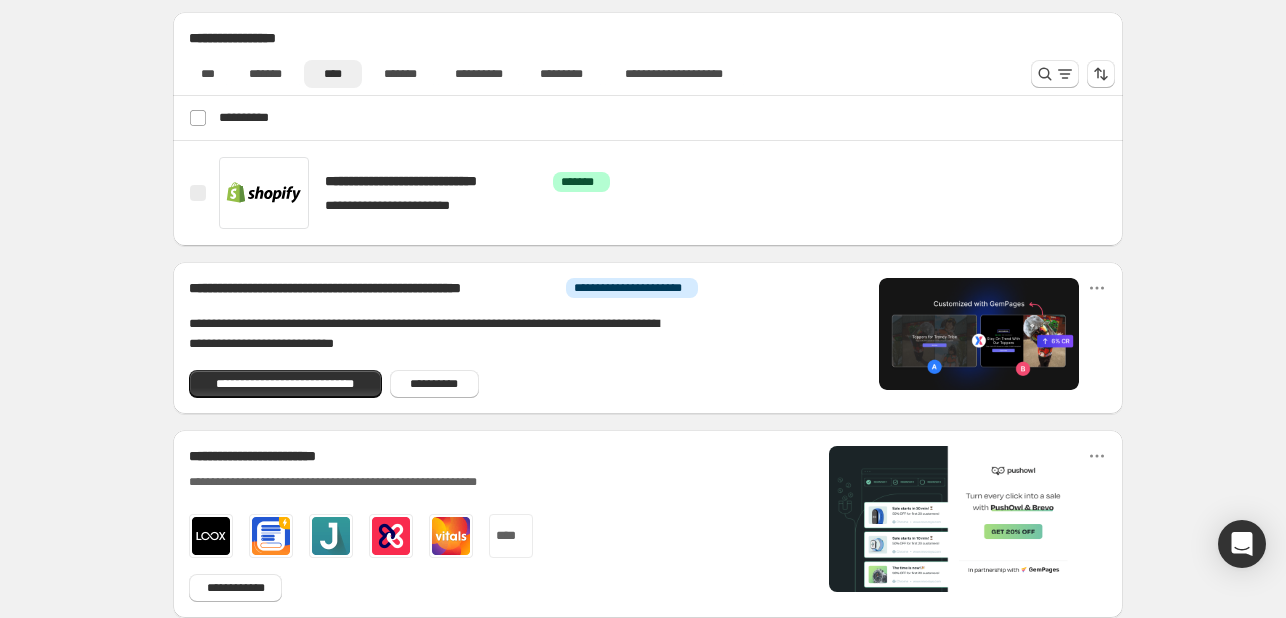 scroll, scrollTop: 0, scrollLeft: 0, axis: both 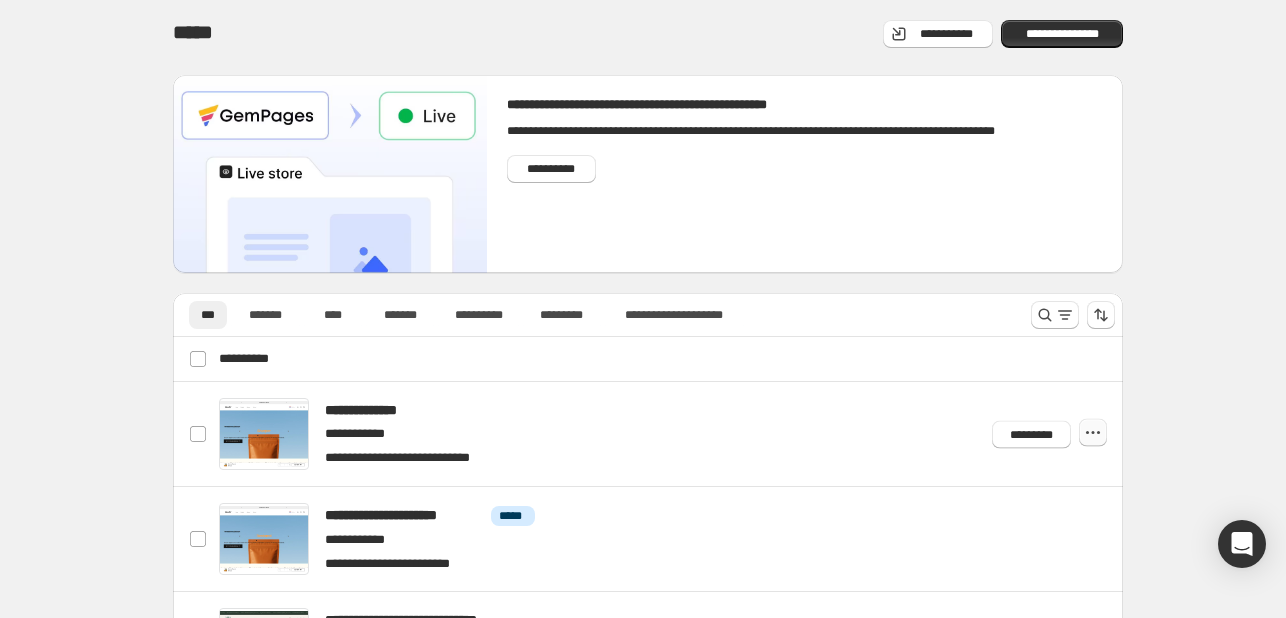 click 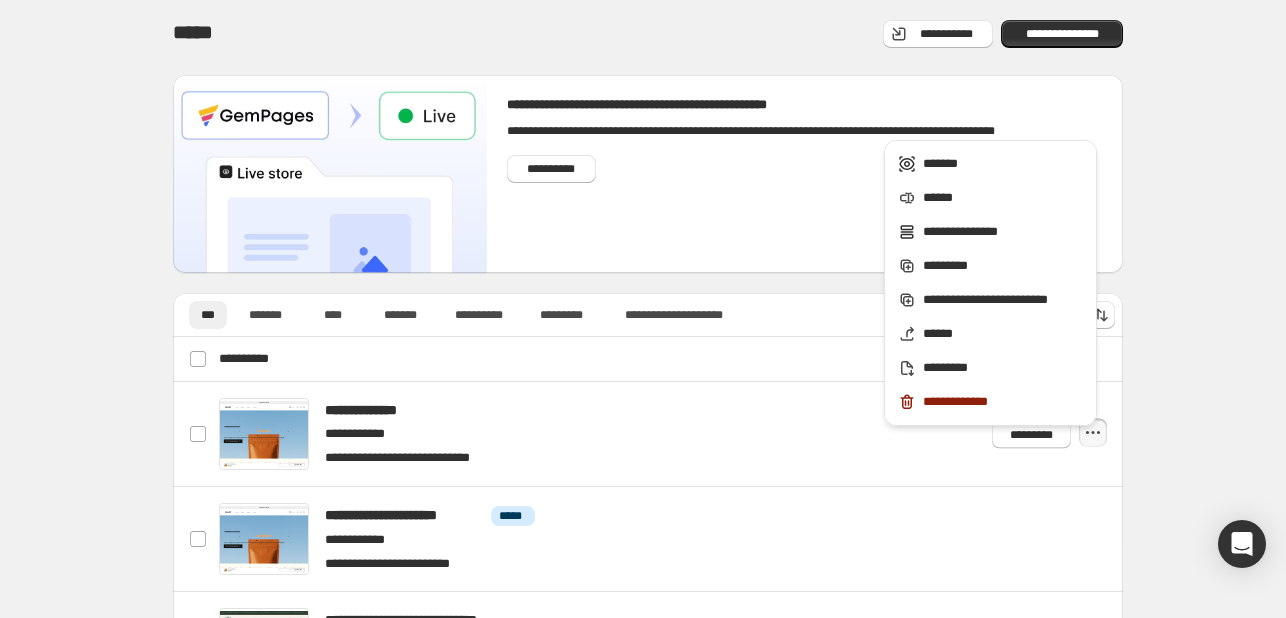 click on "**********" at bounding box center [648, 635] 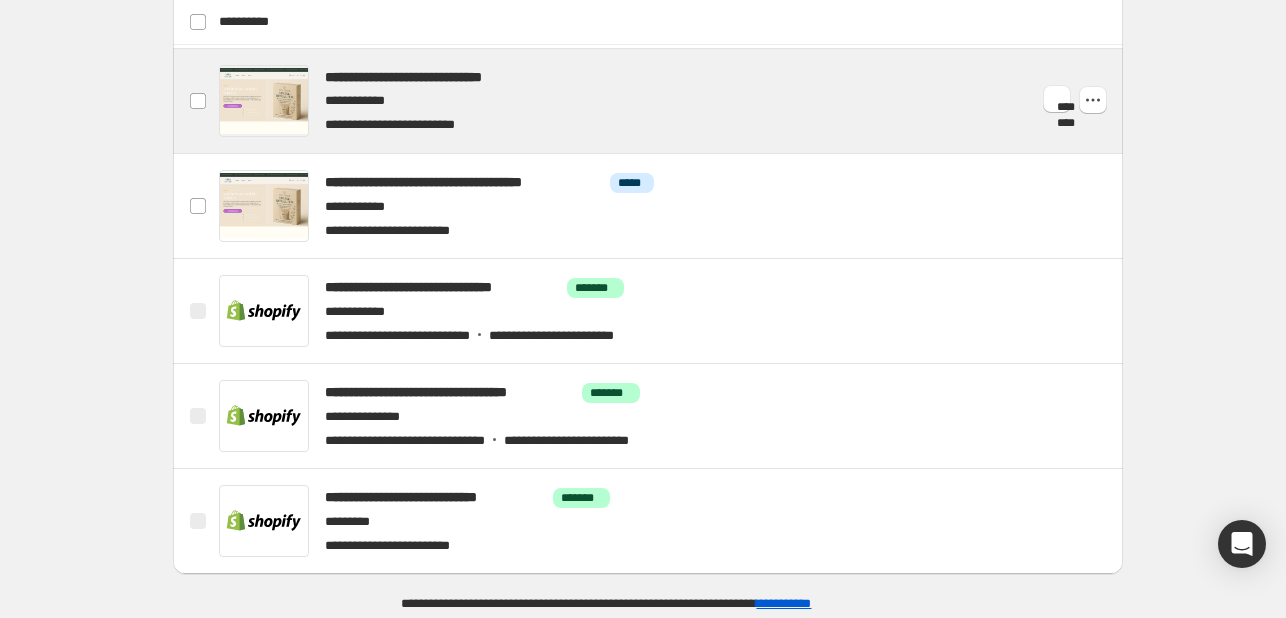 scroll, scrollTop: 649, scrollLeft: 0, axis: vertical 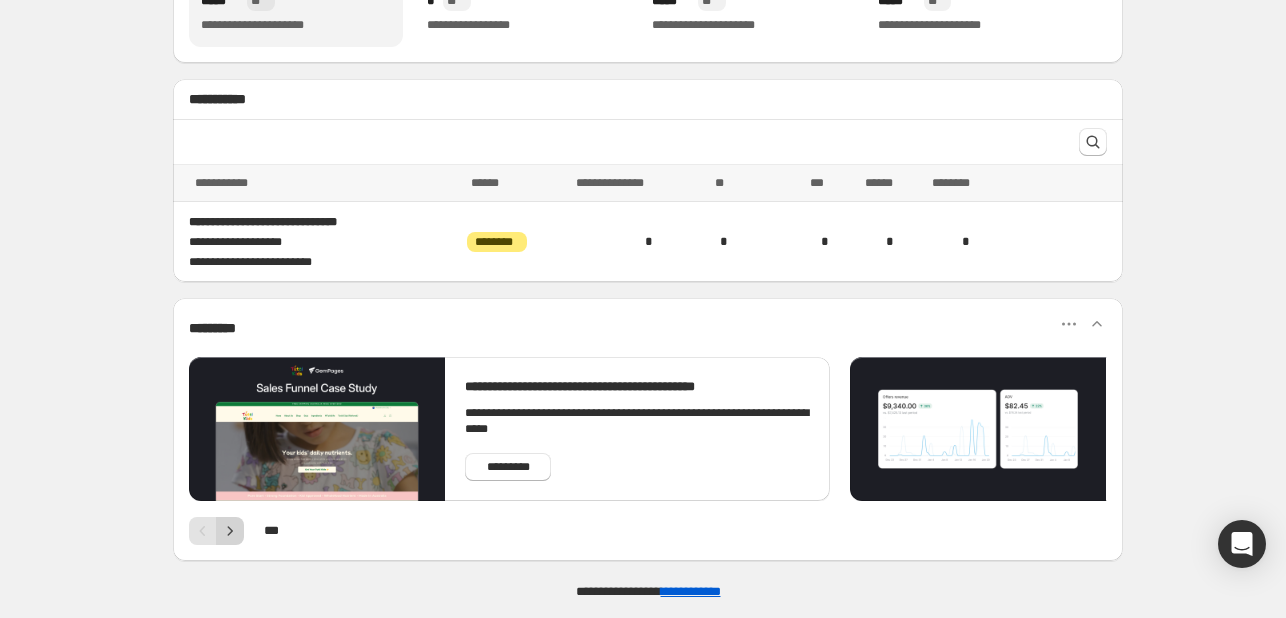 click 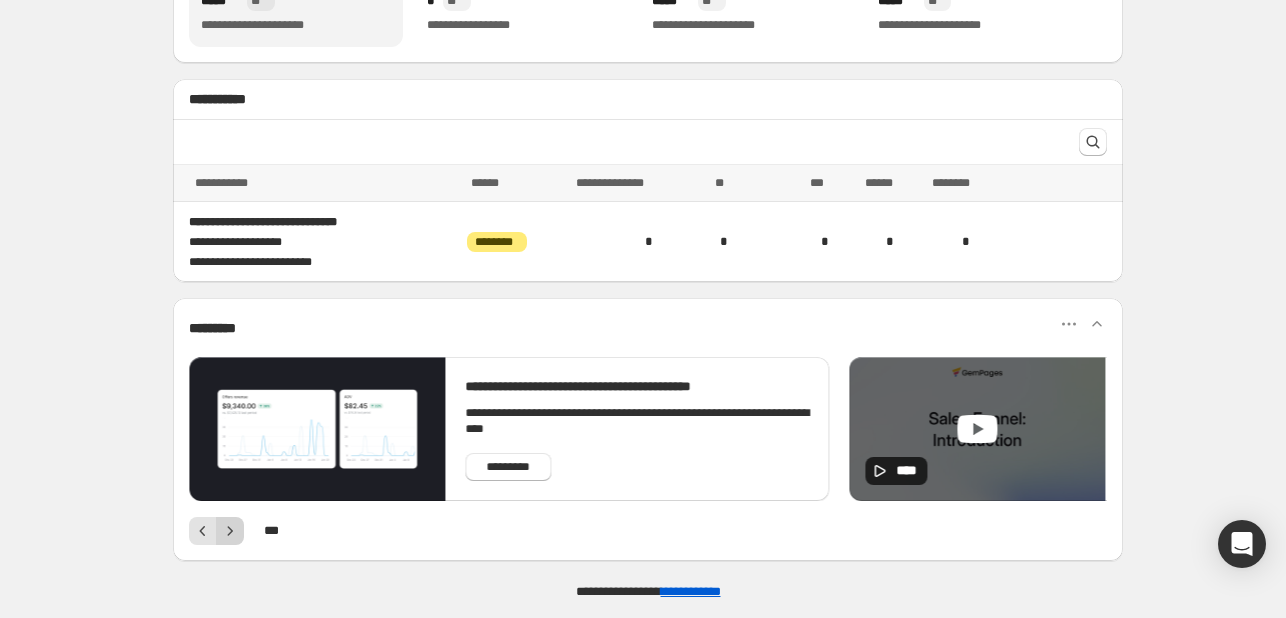 click 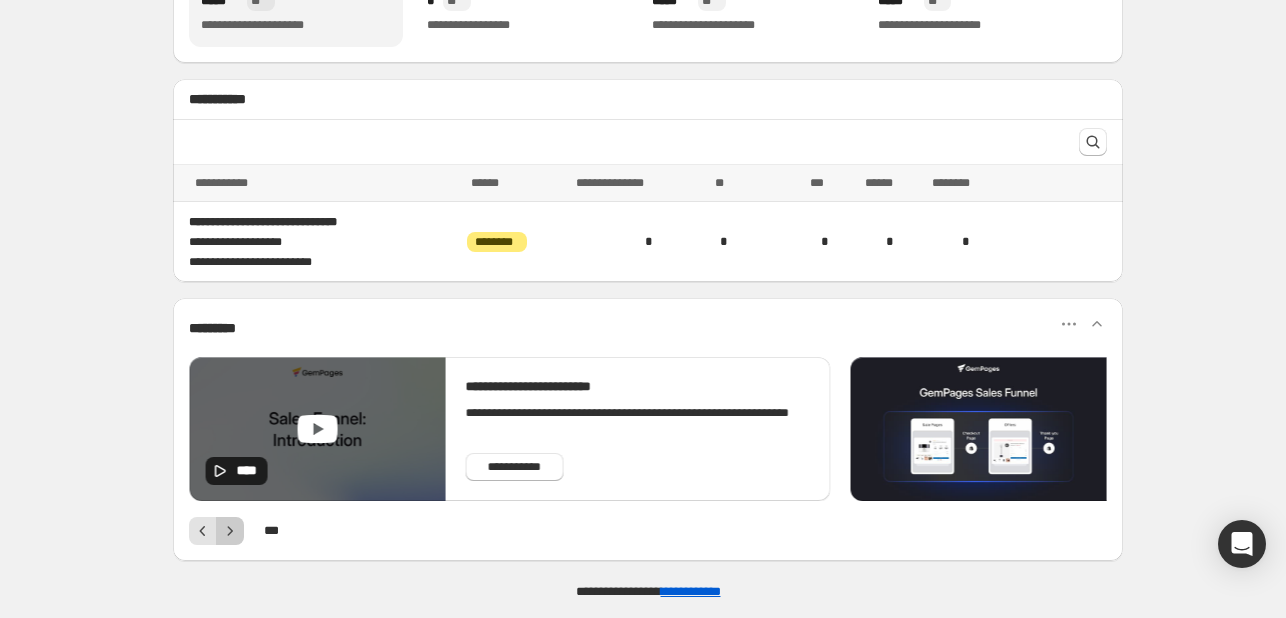 drag, startPoint x: 223, startPoint y: 521, endPoint x: 223, endPoint y: 508, distance: 13 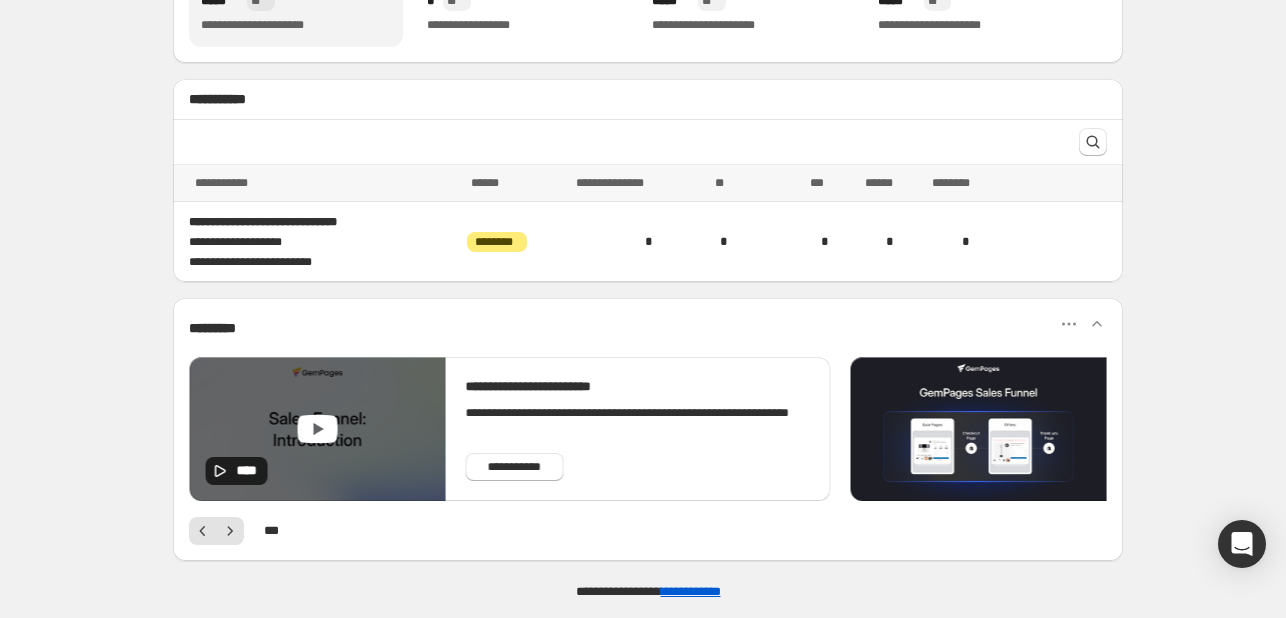 click at bounding box center [230, 531] 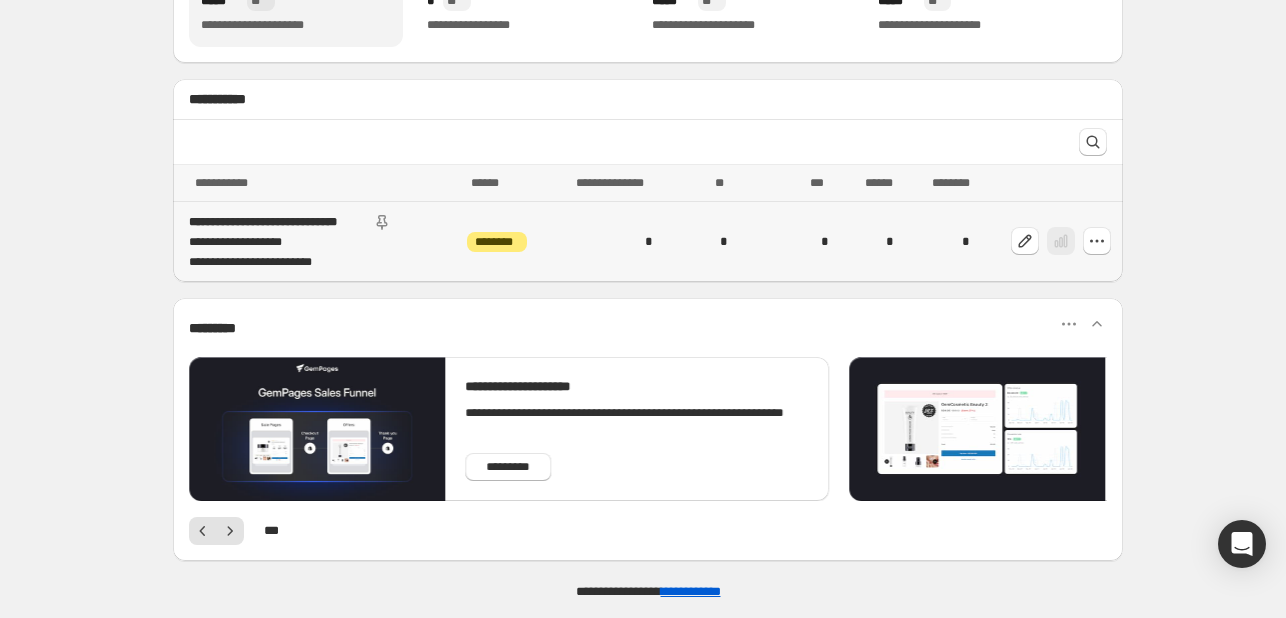 click on "**********" at bounding box center [322, 242] 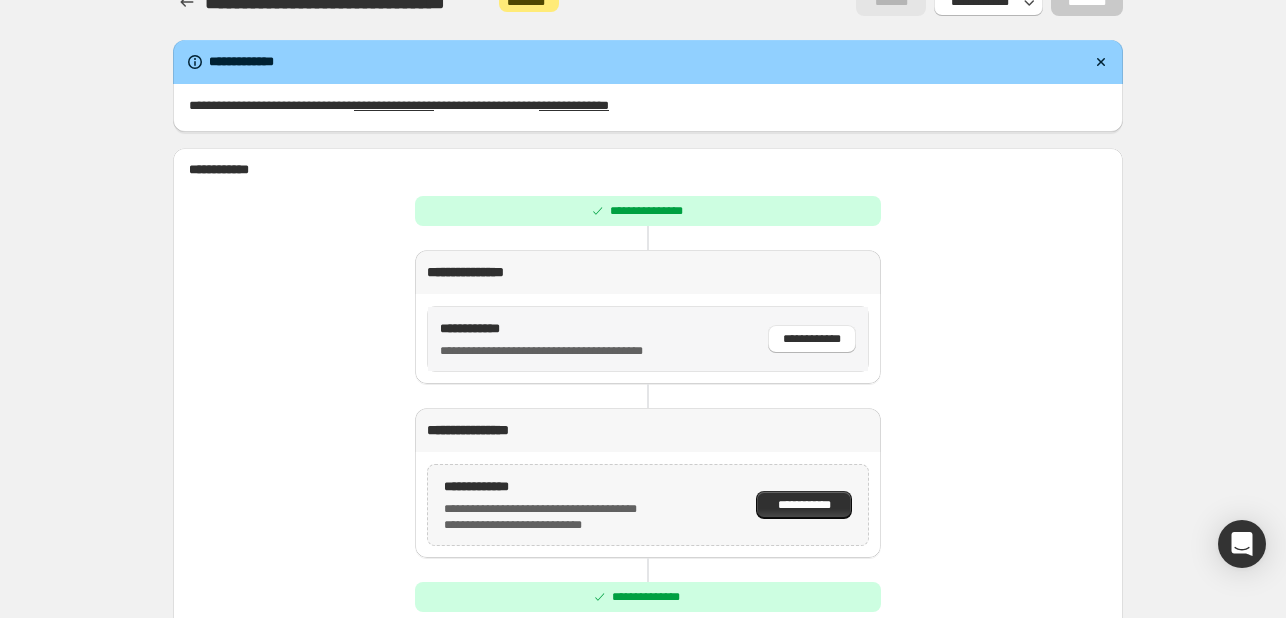 scroll, scrollTop: 0, scrollLeft: 0, axis: both 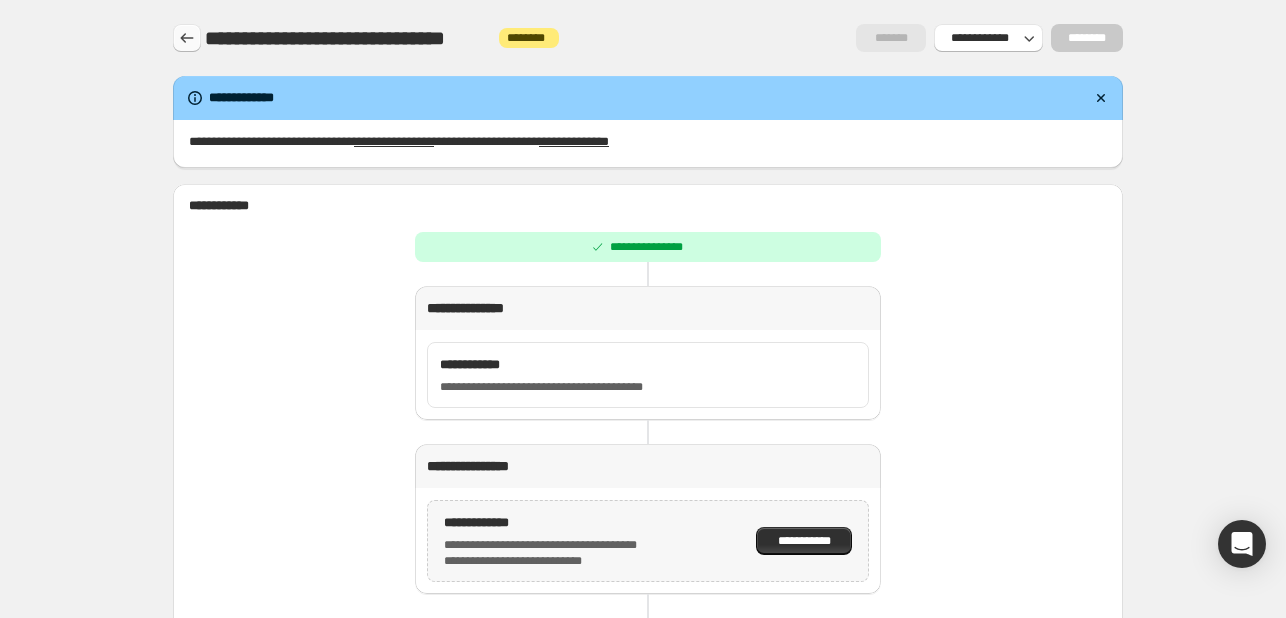 click 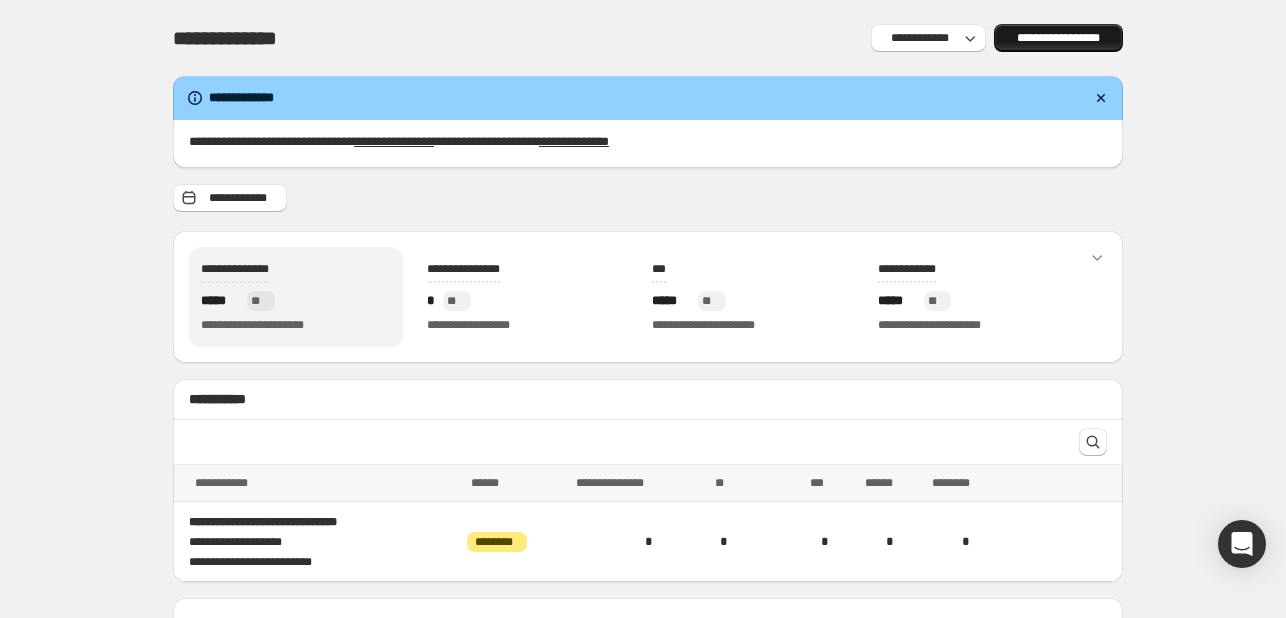 click on "**********" at bounding box center [1058, 38] 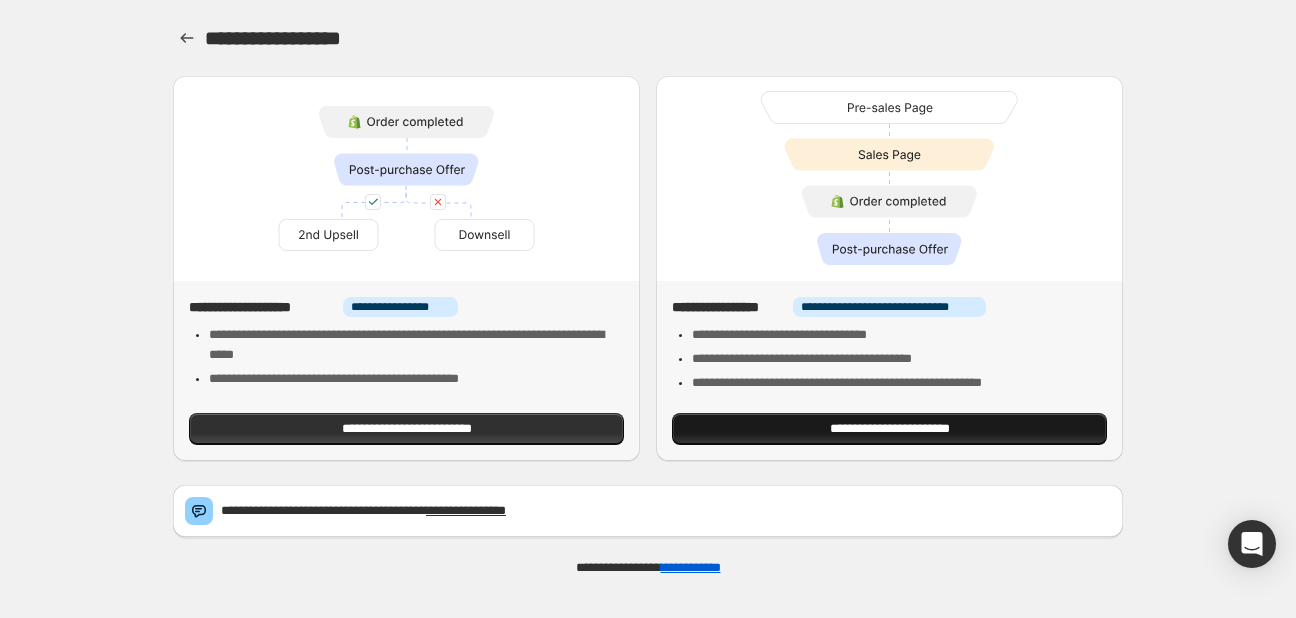 click on "**********" at bounding box center [889, 429] 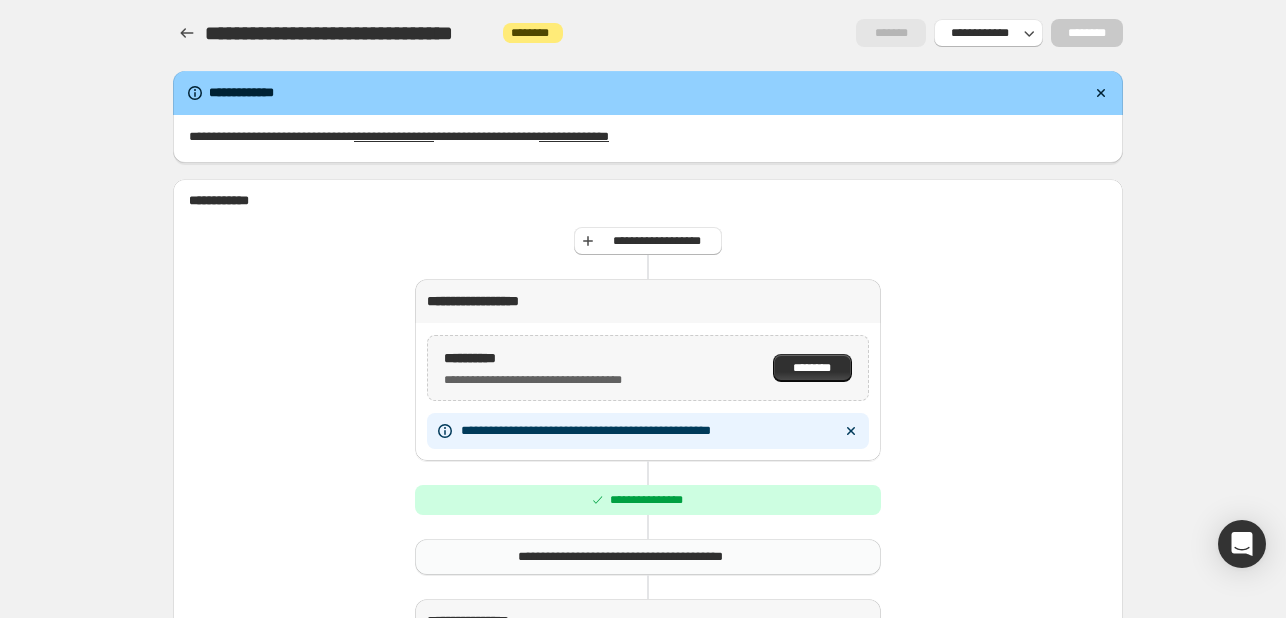 scroll, scrollTop: 0, scrollLeft: 0, axis: both 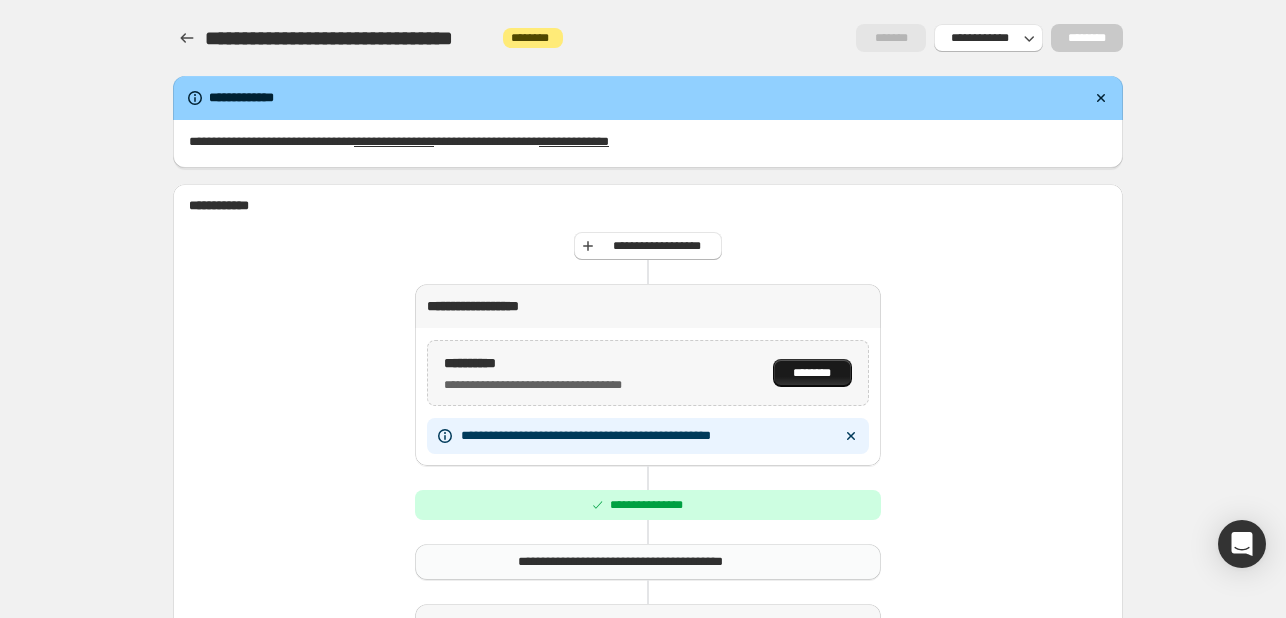 click on "********" at bounding box center [812, 373] 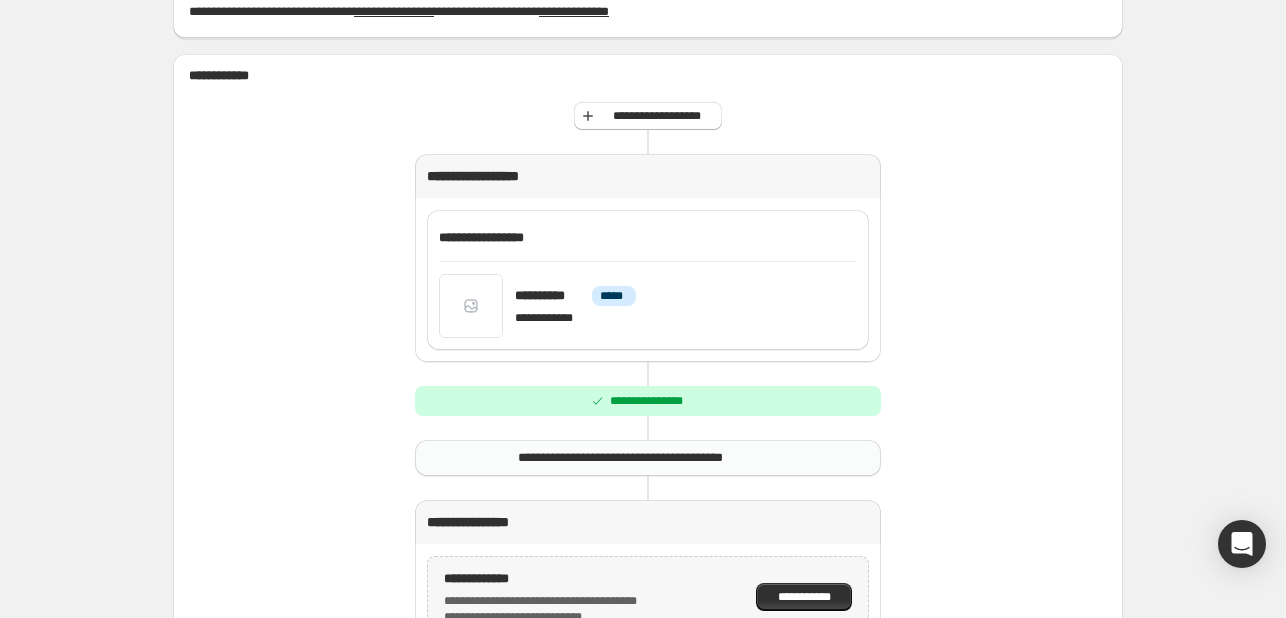 scroll, scrollTop: 0, scrollLeft: 0, axis: both 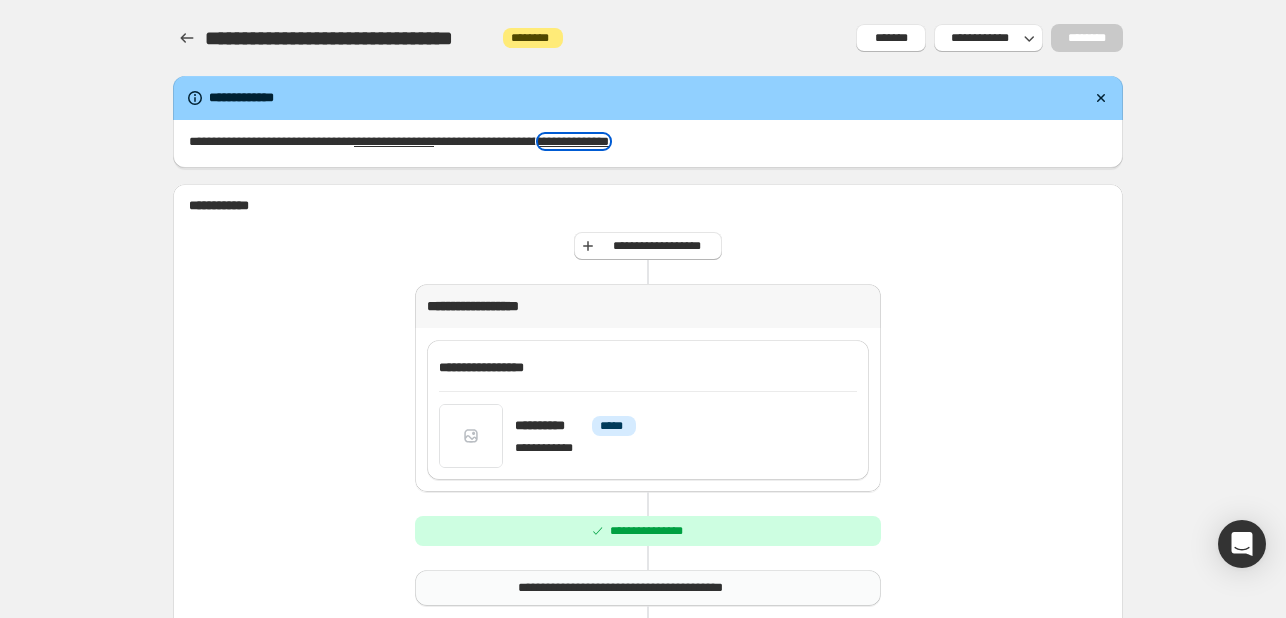 click on "**********" at bounding box center (574, 141) 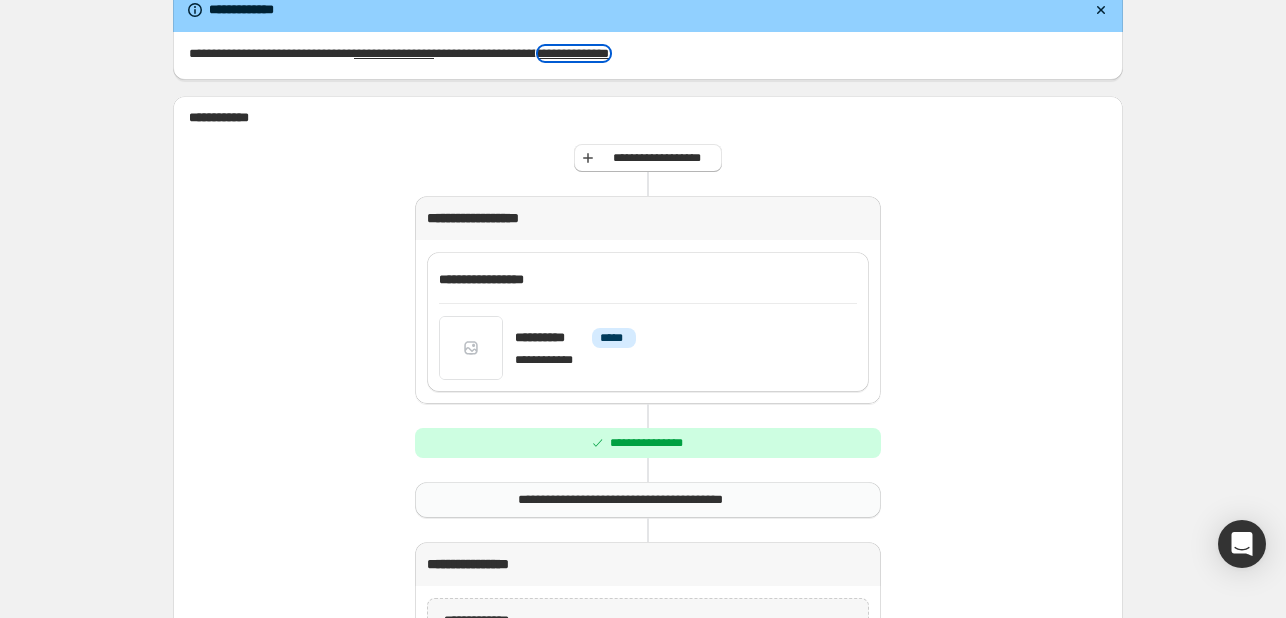 scroll, scrollTop: 0, scrollLeft: 0, axis: both 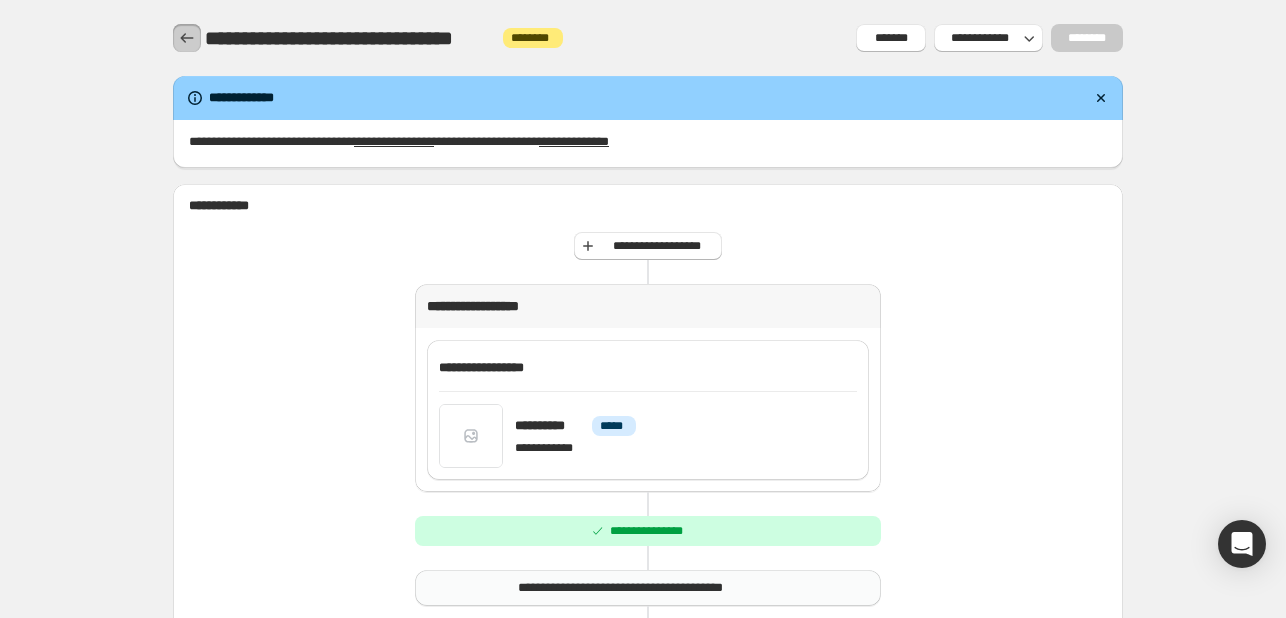 click 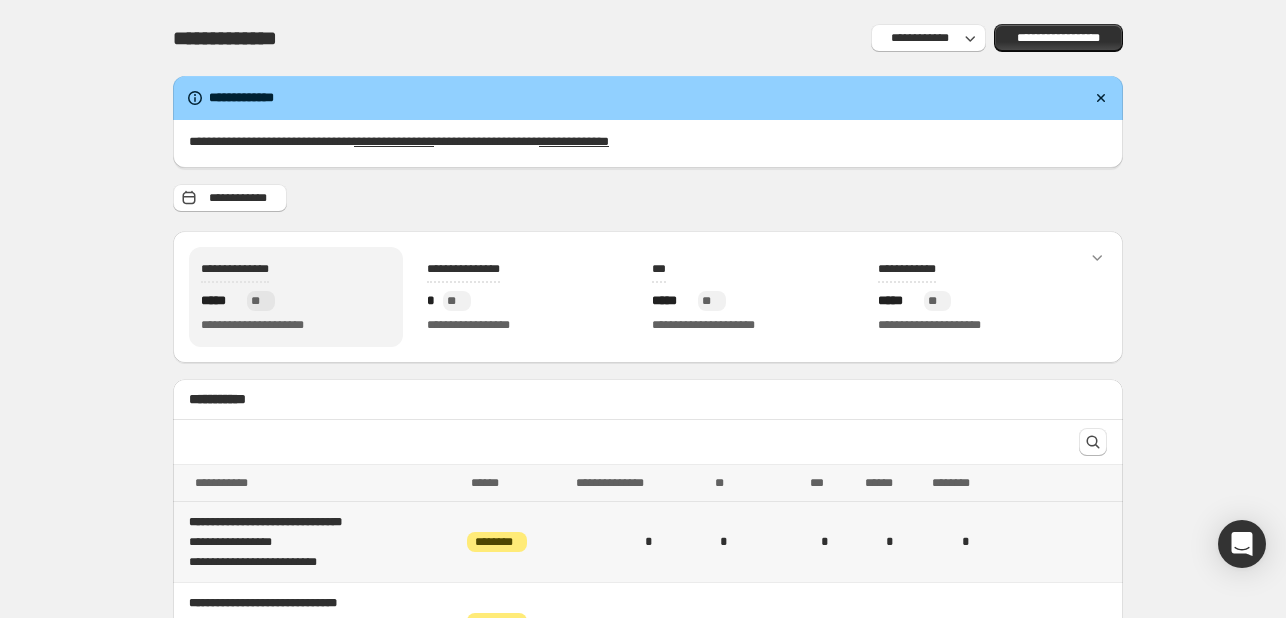 scroll, scrollTop: 300, scrollLeft: 0, axis: vertical 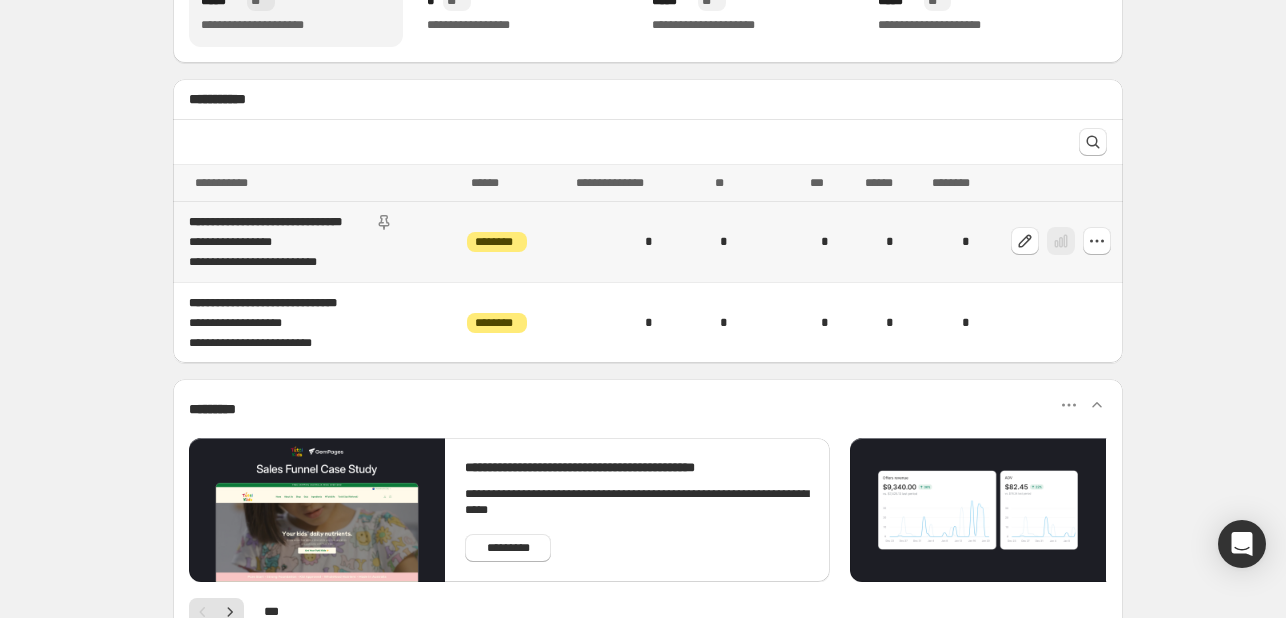 click at bounding box center [1049, 242] 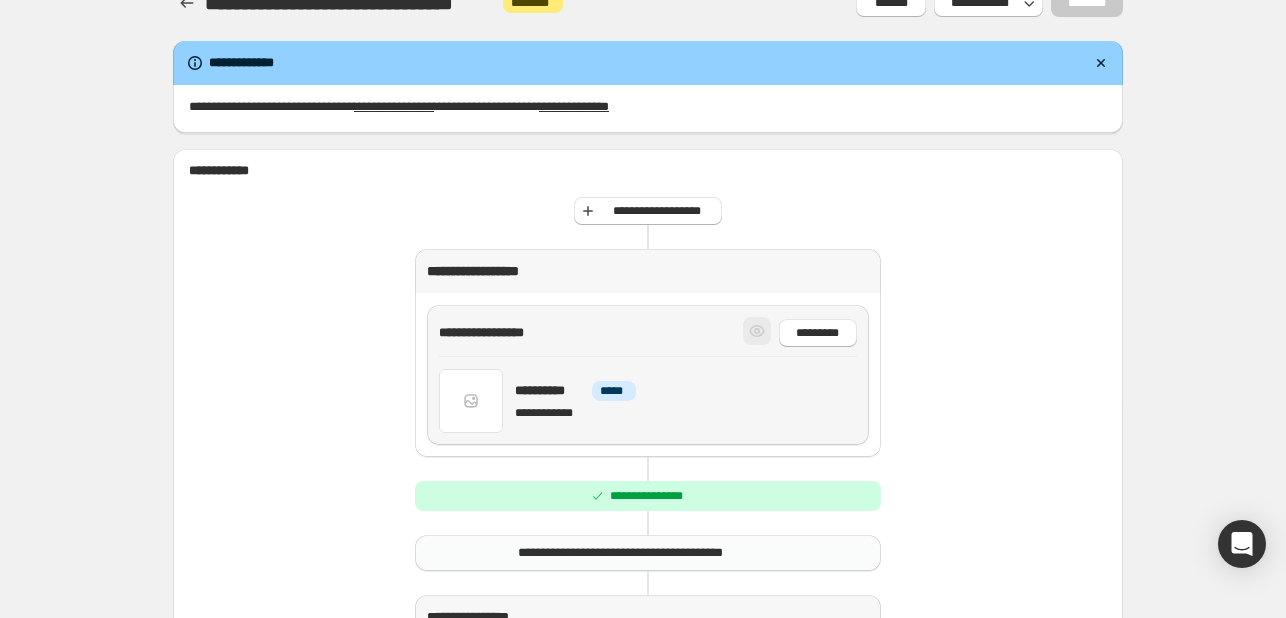 scroll, scrollTop: 0, scrollLeft: 0, axis: both 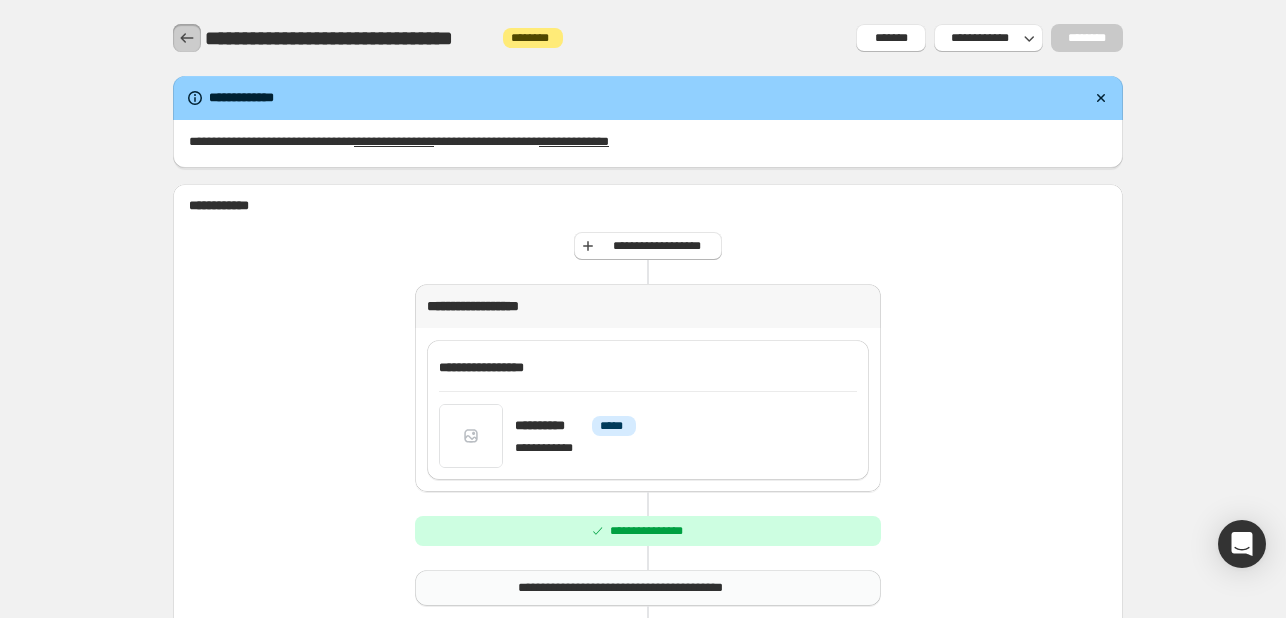 click at bounding box center [187, 38] 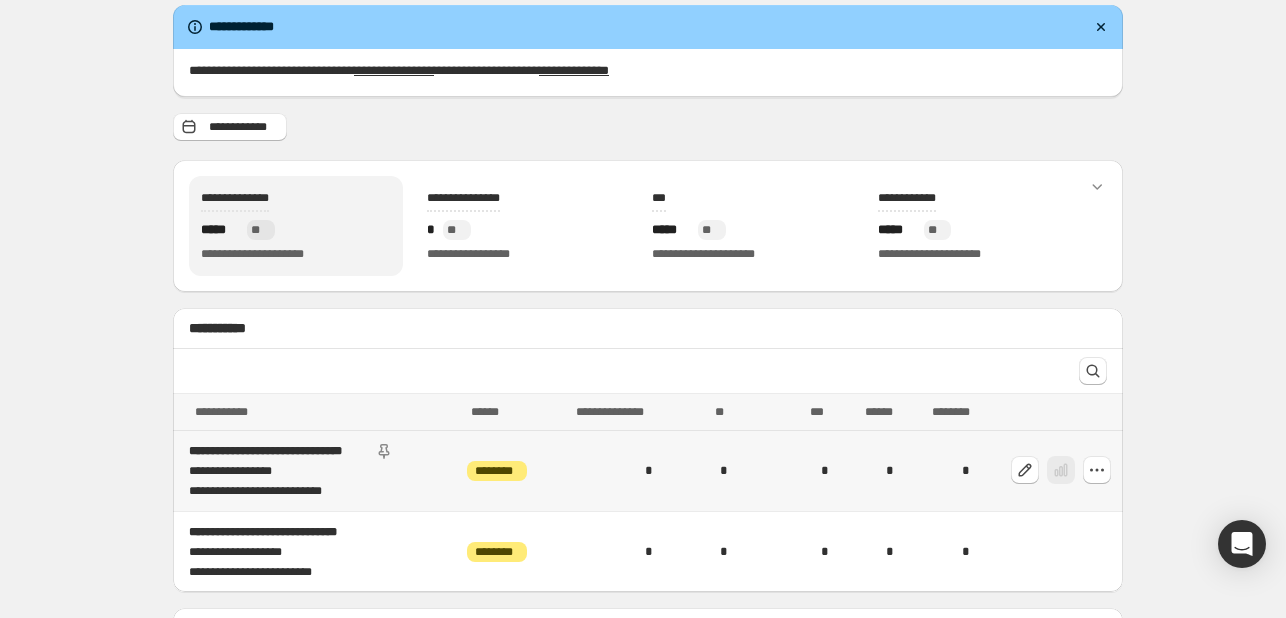 scroll, scrollTop: 381, scrollLeft: 0, axis: vertical 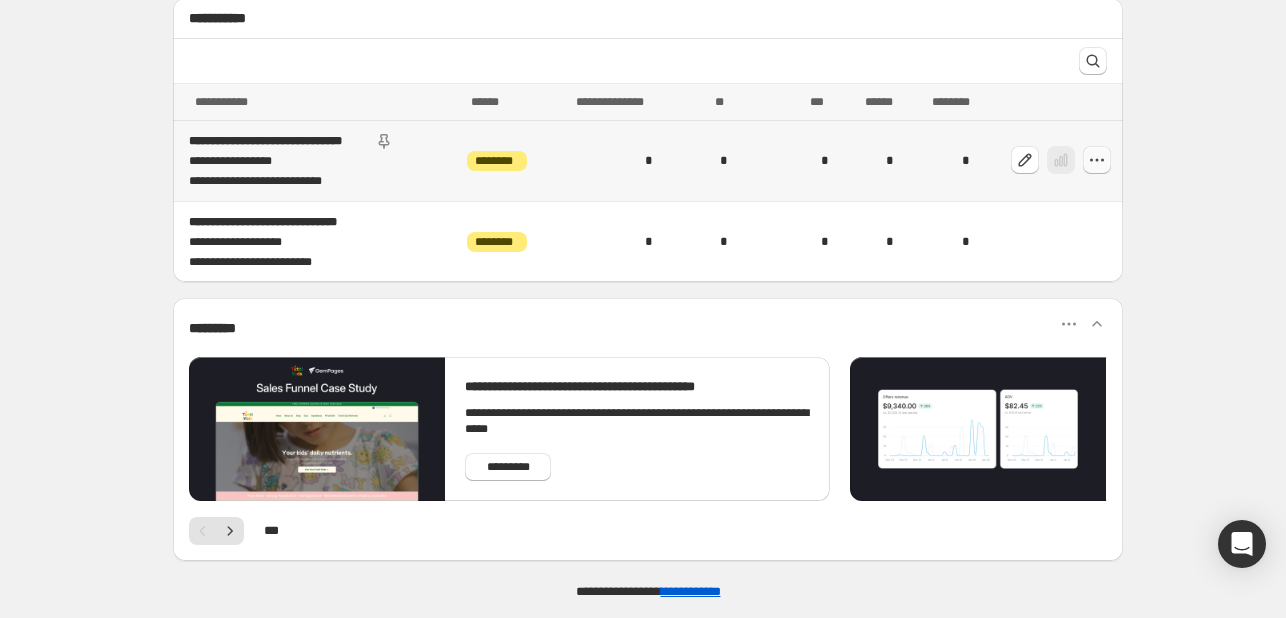 click 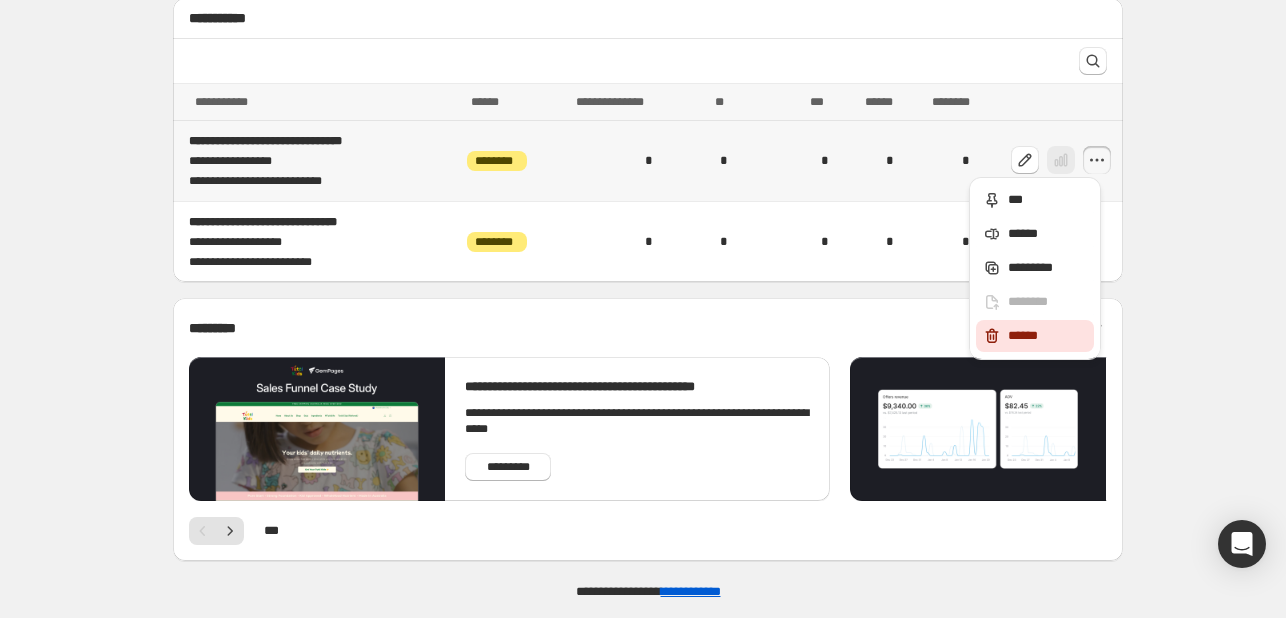 click on "******" at bounding box center (1048, 336) 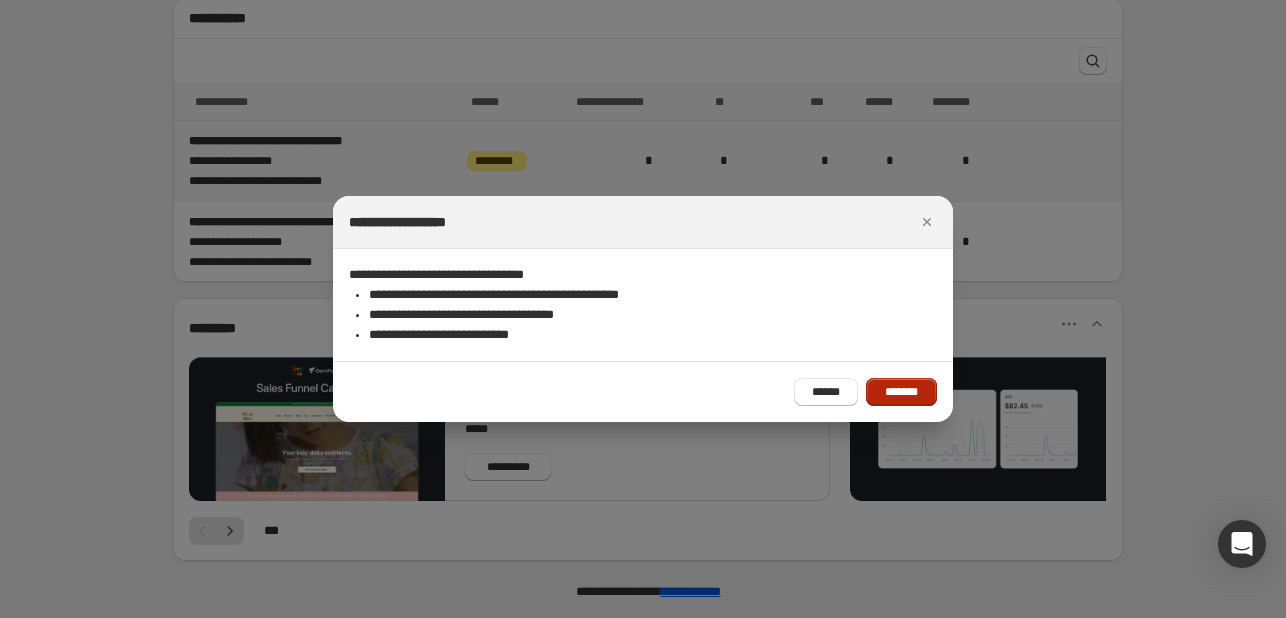 click on "*******" at bounding box center [901, 392] 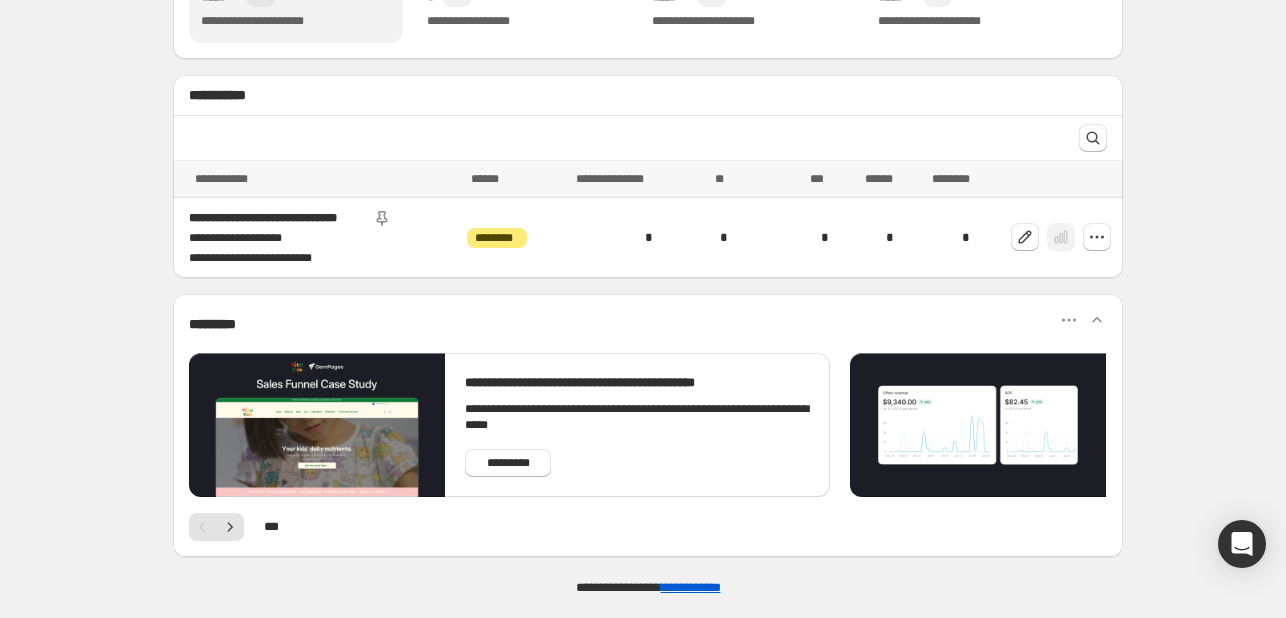 scroll, scrollTop: 300, scrollLeft: 0, axis: vertical 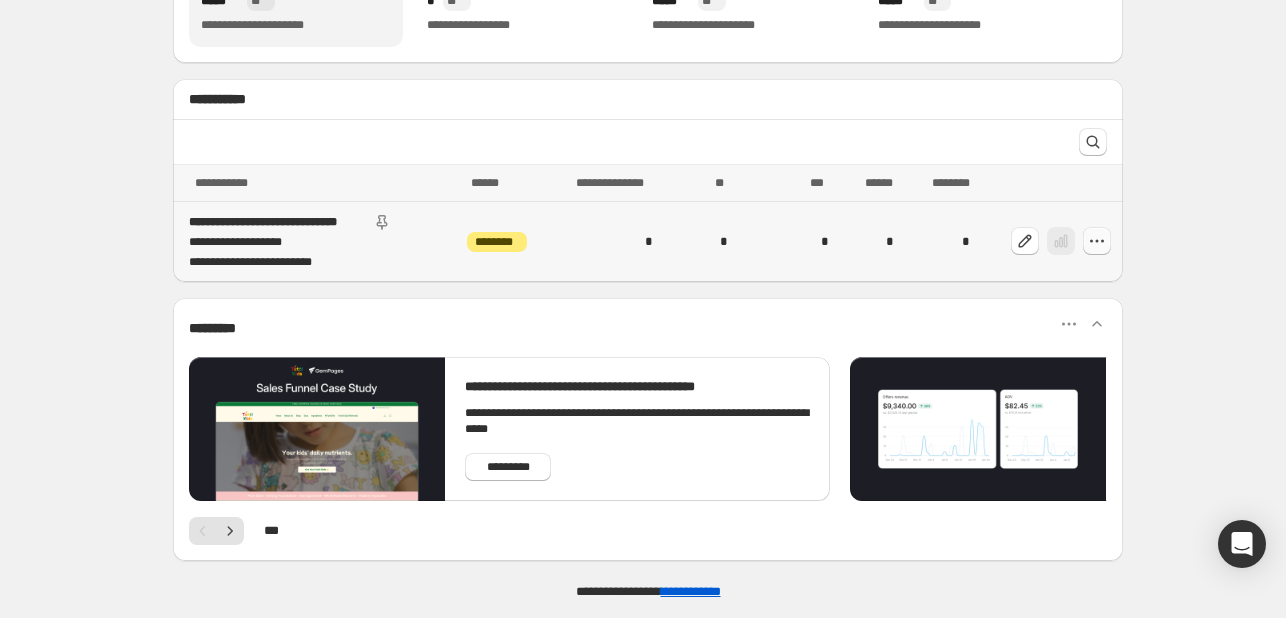 click 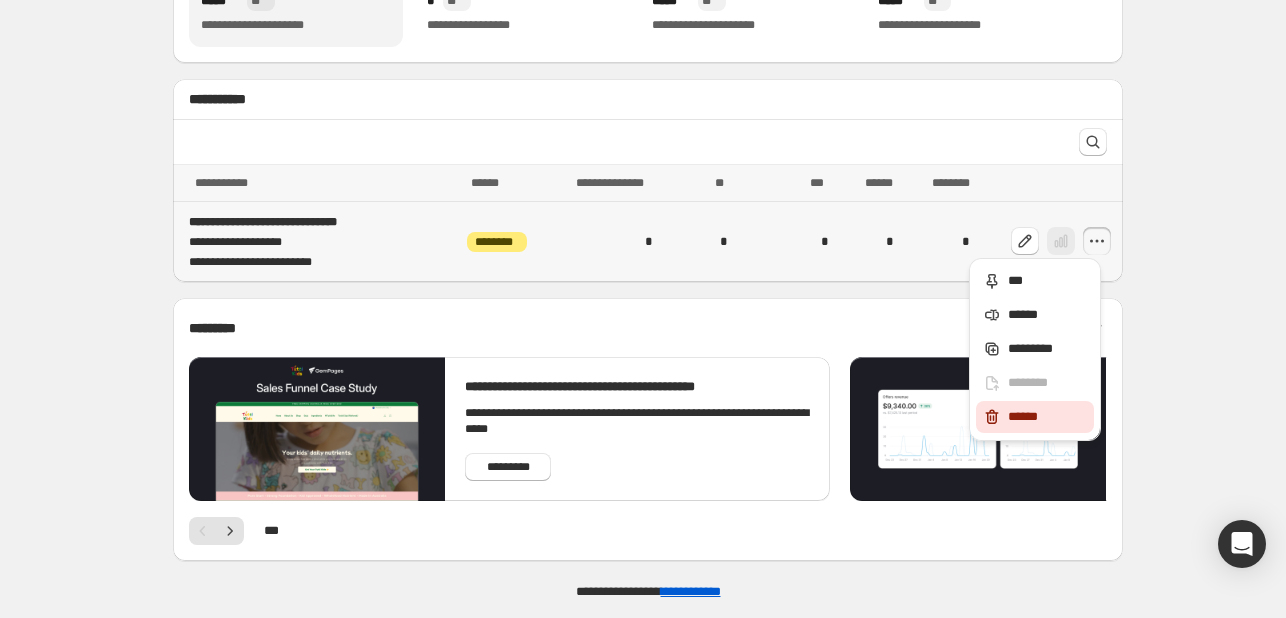 click on "******" at bounding box center (1048, 417) 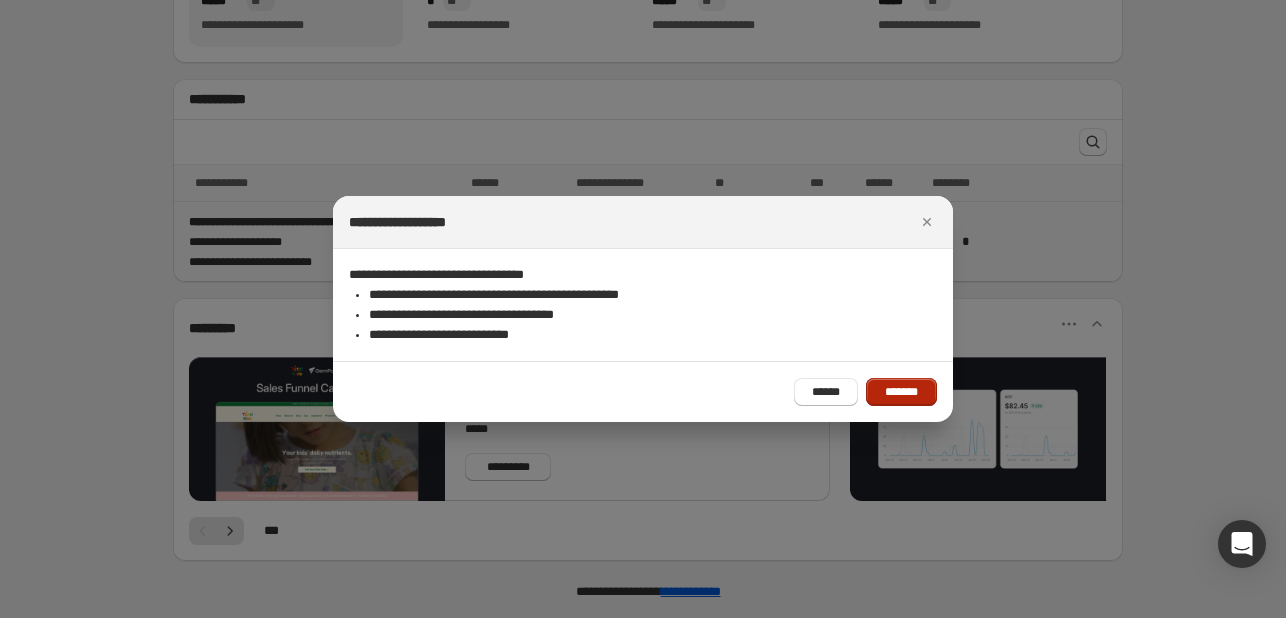 click on "*******" at bounding box center (901, 392) 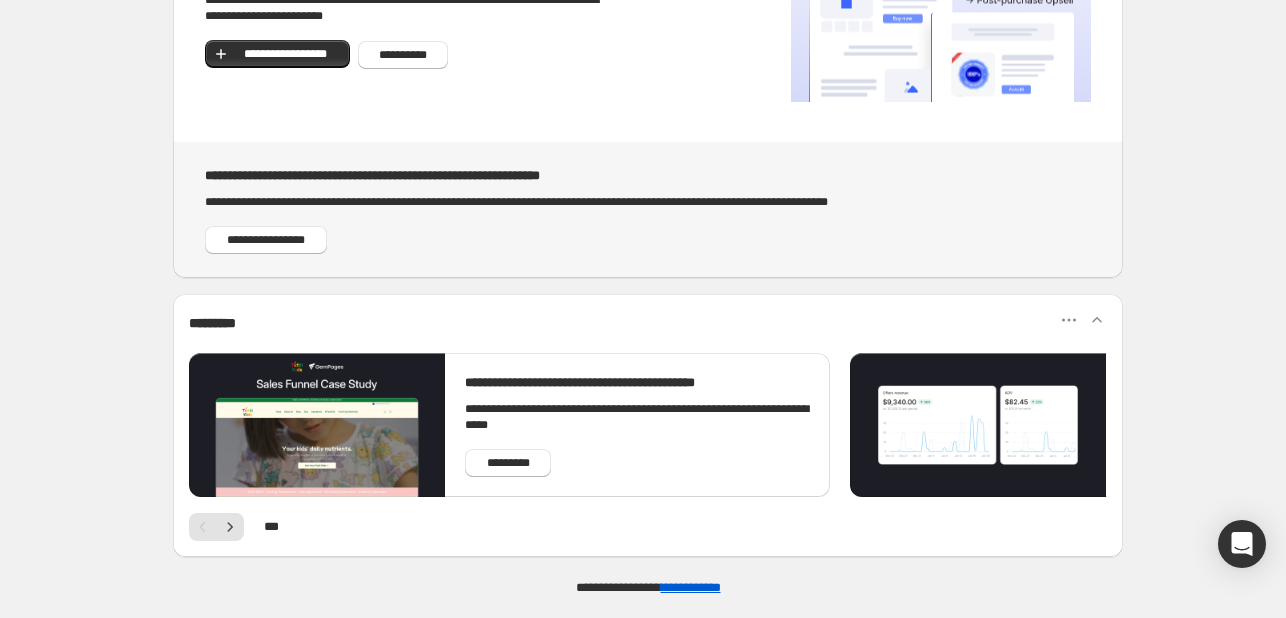 scroll, scrollTop: 181, scrollLeft: 0, axis: vertical 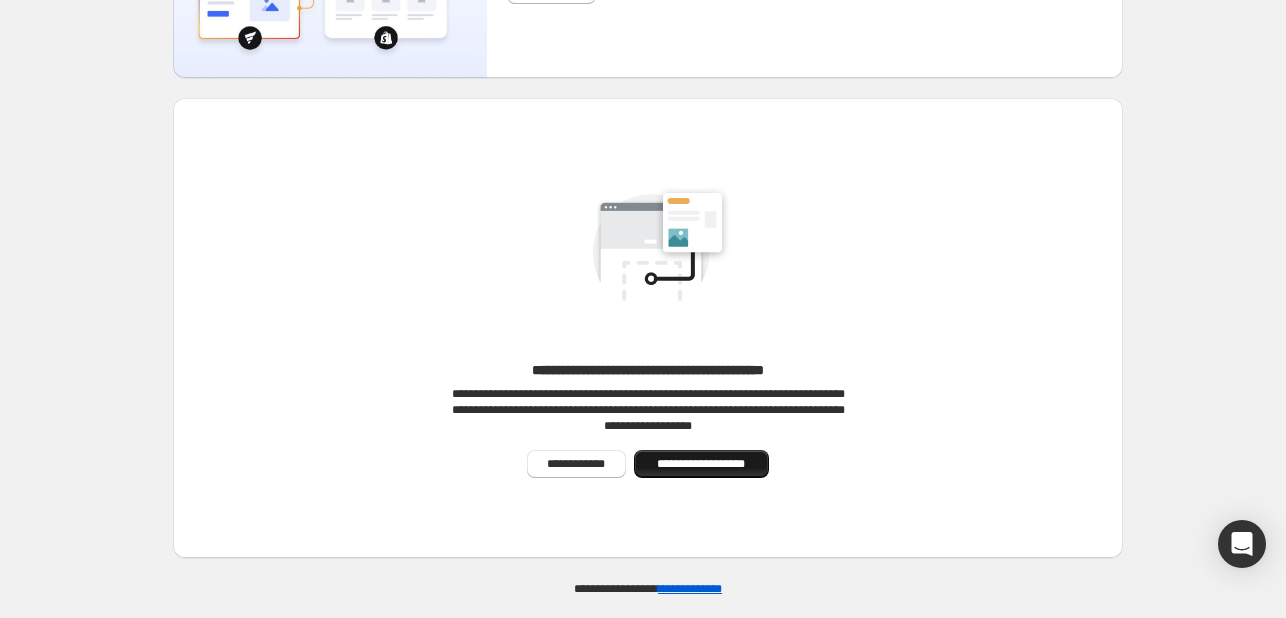 click on "**********" at bounding box center [701, 464] 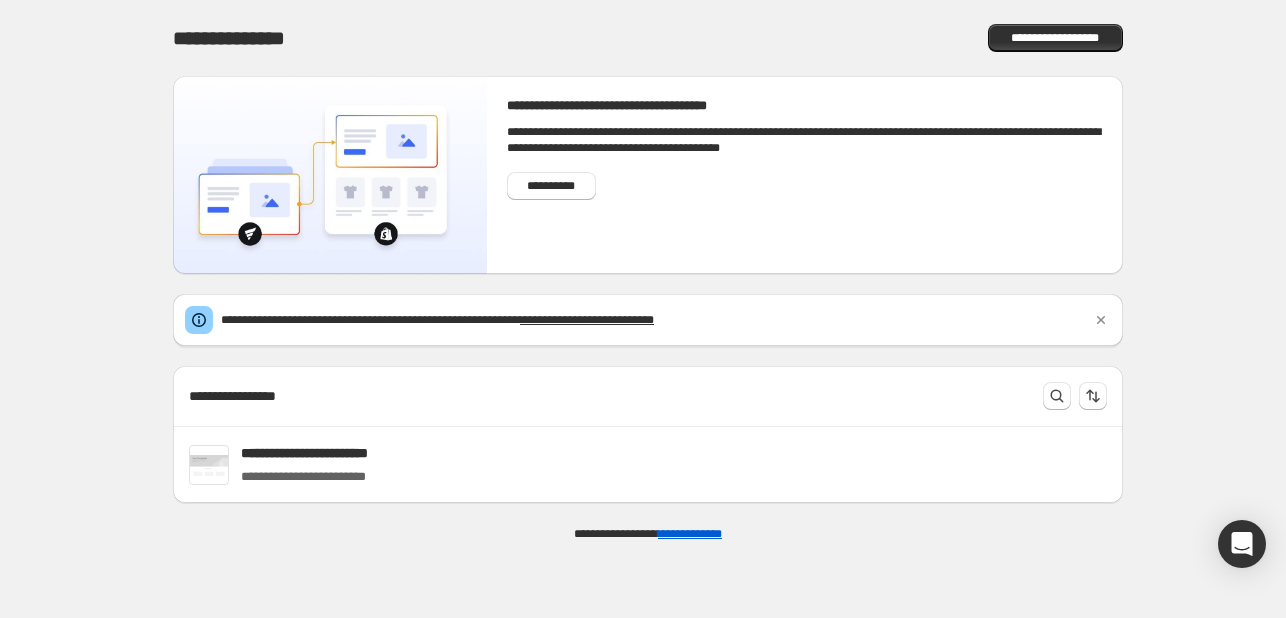 scroll, scrollTop: 0, scrollLeft: 0, axis: both 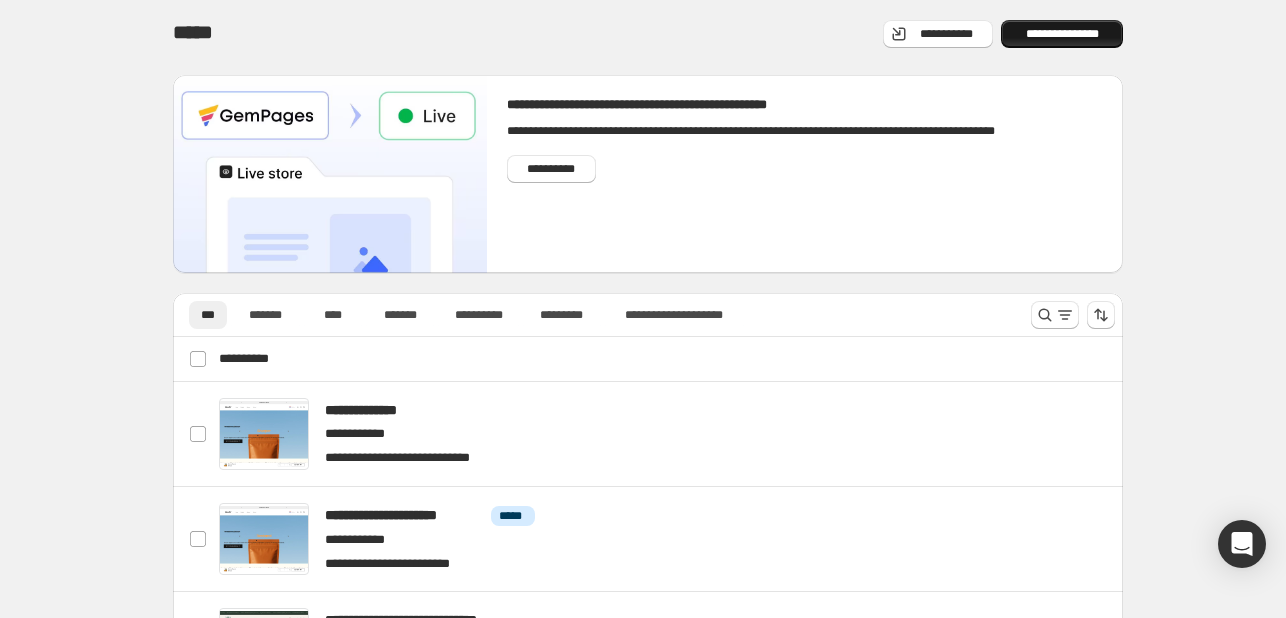 click on "**********" at bounding box center [1062, 34] 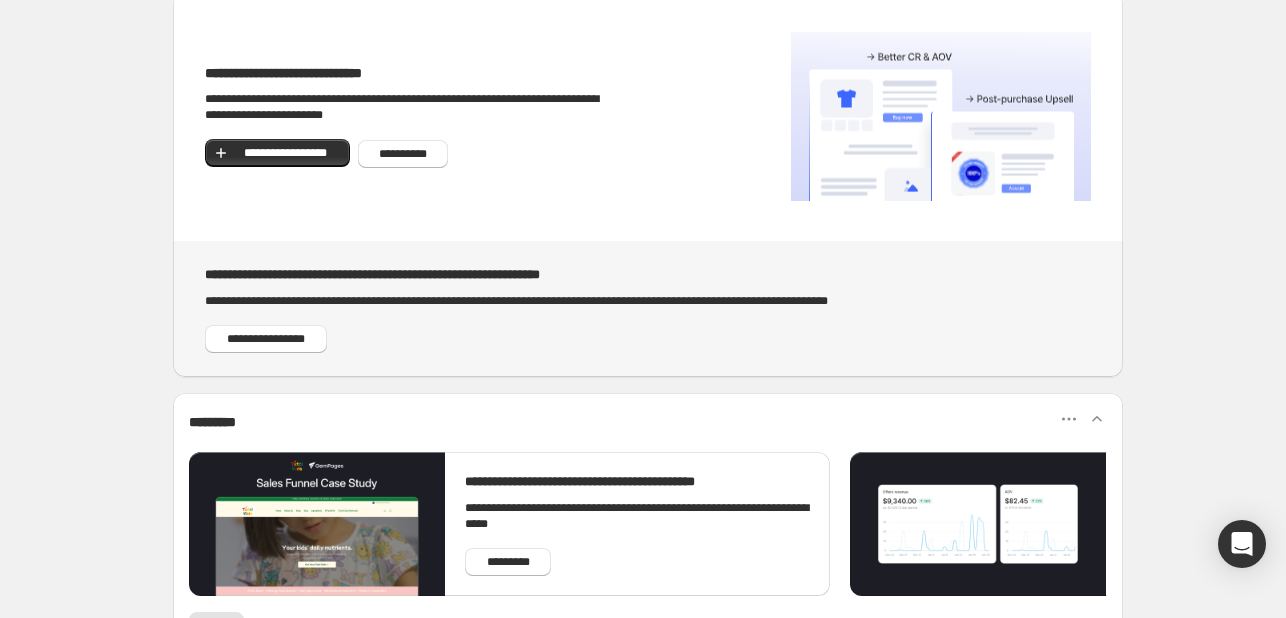 scroll, scrollTop: 181, scrollLeft: 0, axis: vertical 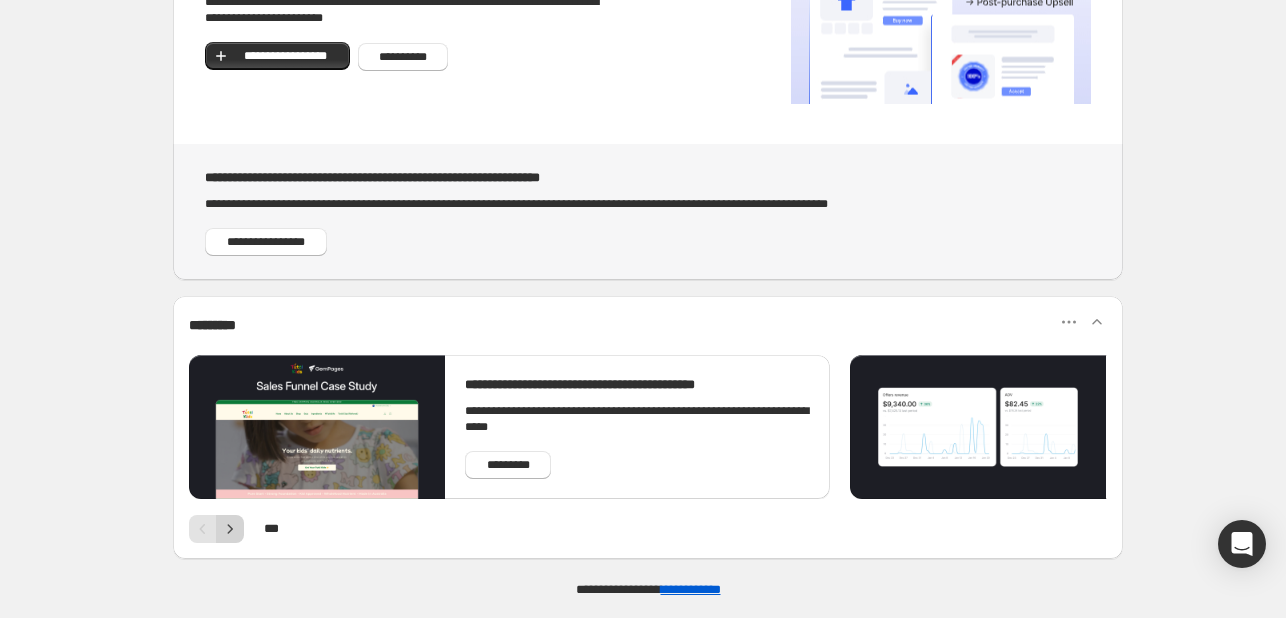 click 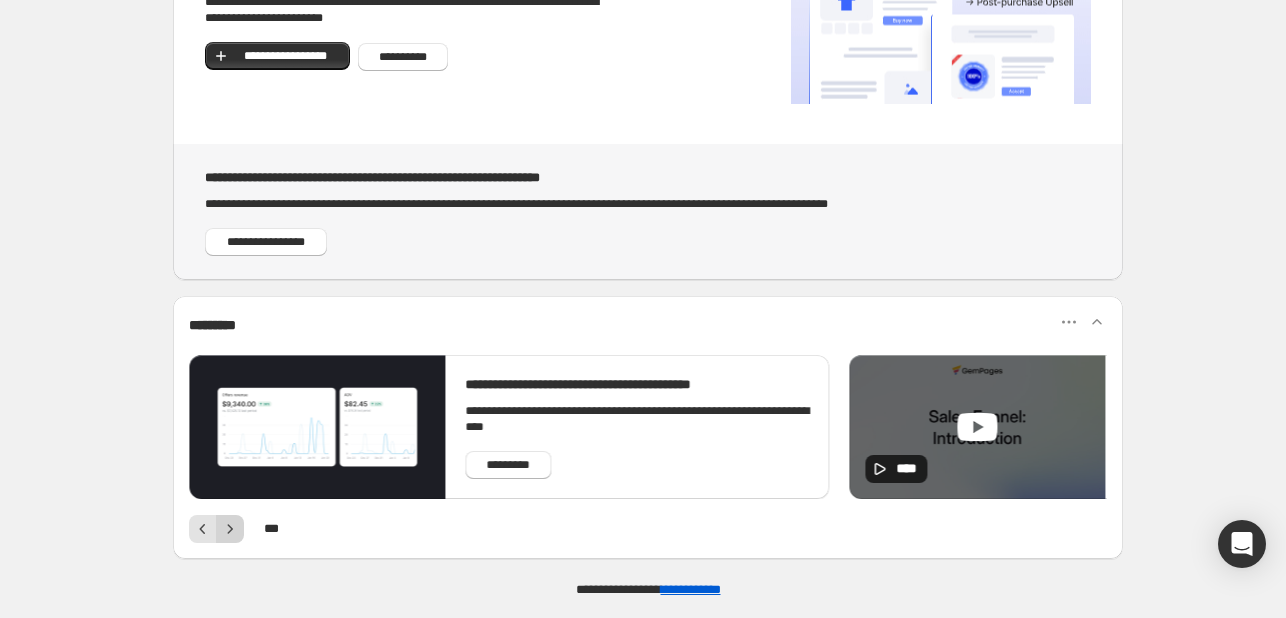 click 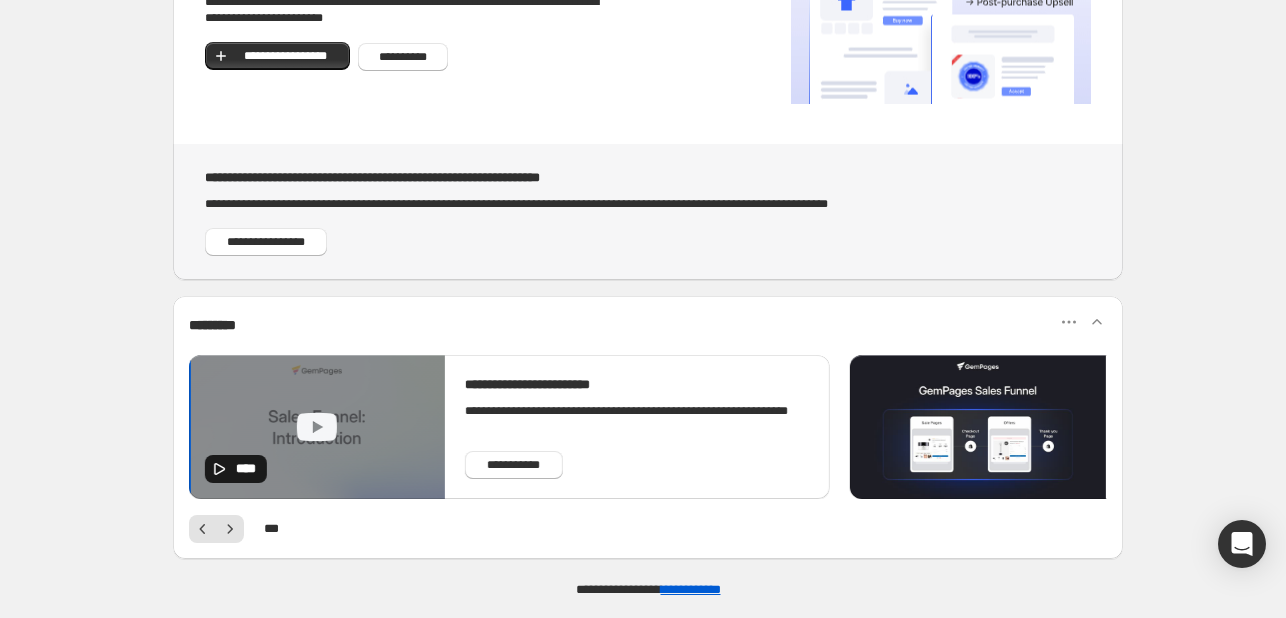 click on "****" at bounding box center [317, 427] 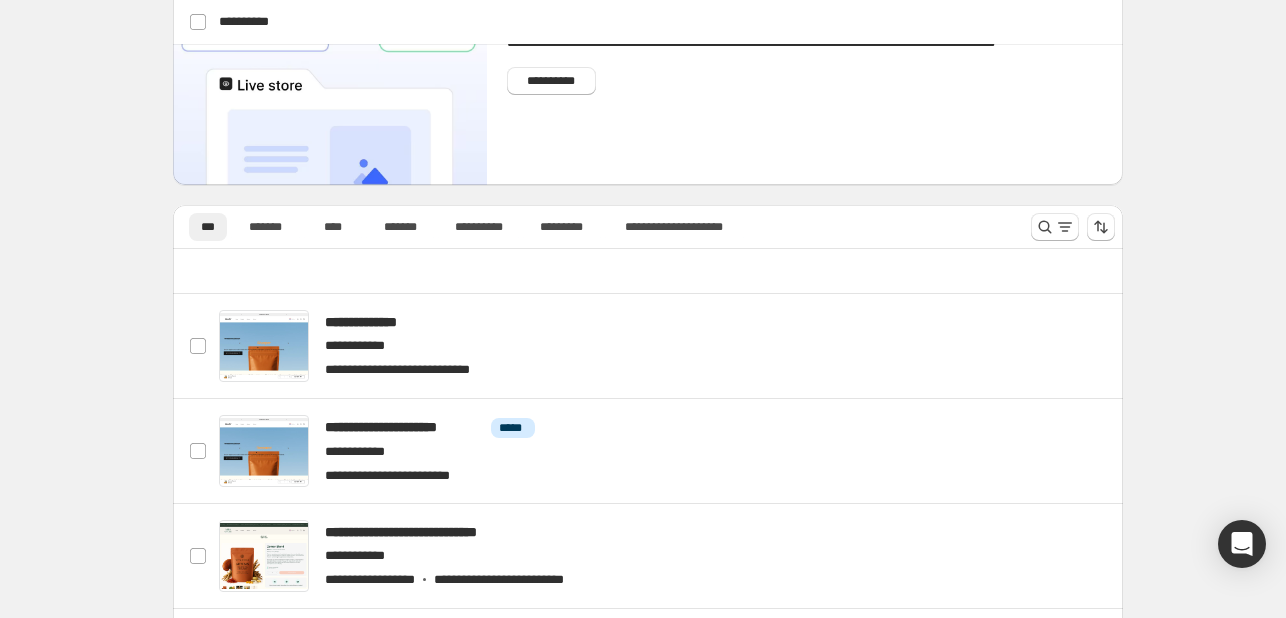 scroll, scrollTop: 0, scrollLeft: 0, axis: both 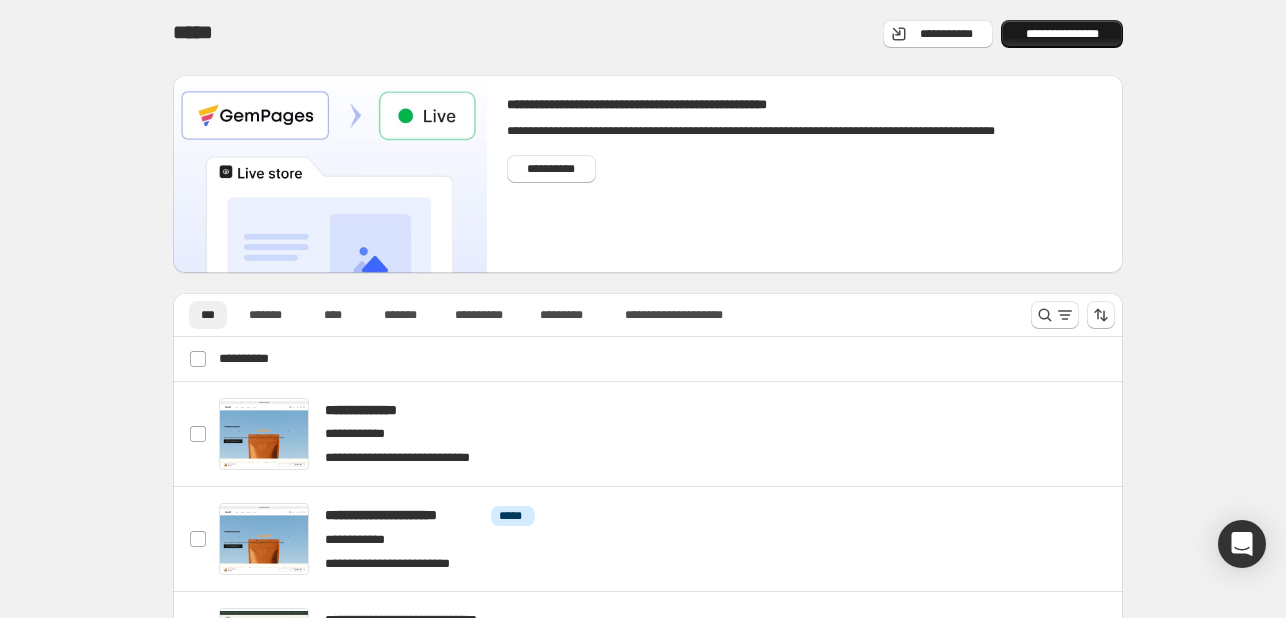 click on "**********" at bounding box center [1062, 34] 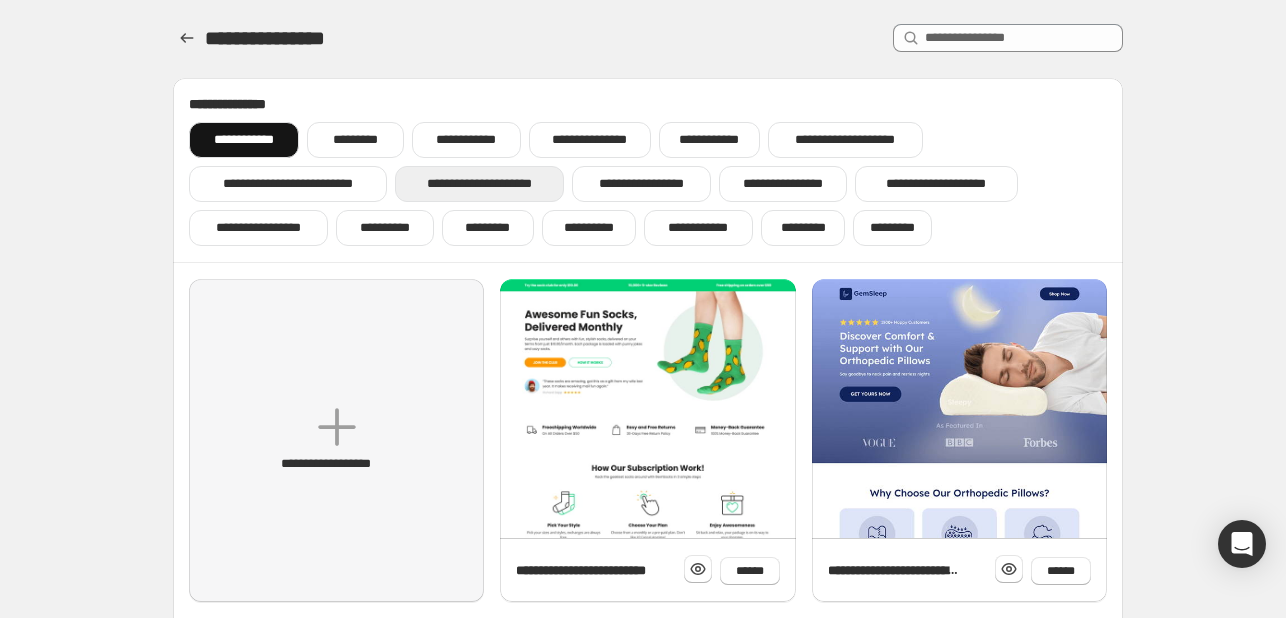click on "**********" at bounding box center (480, 184) 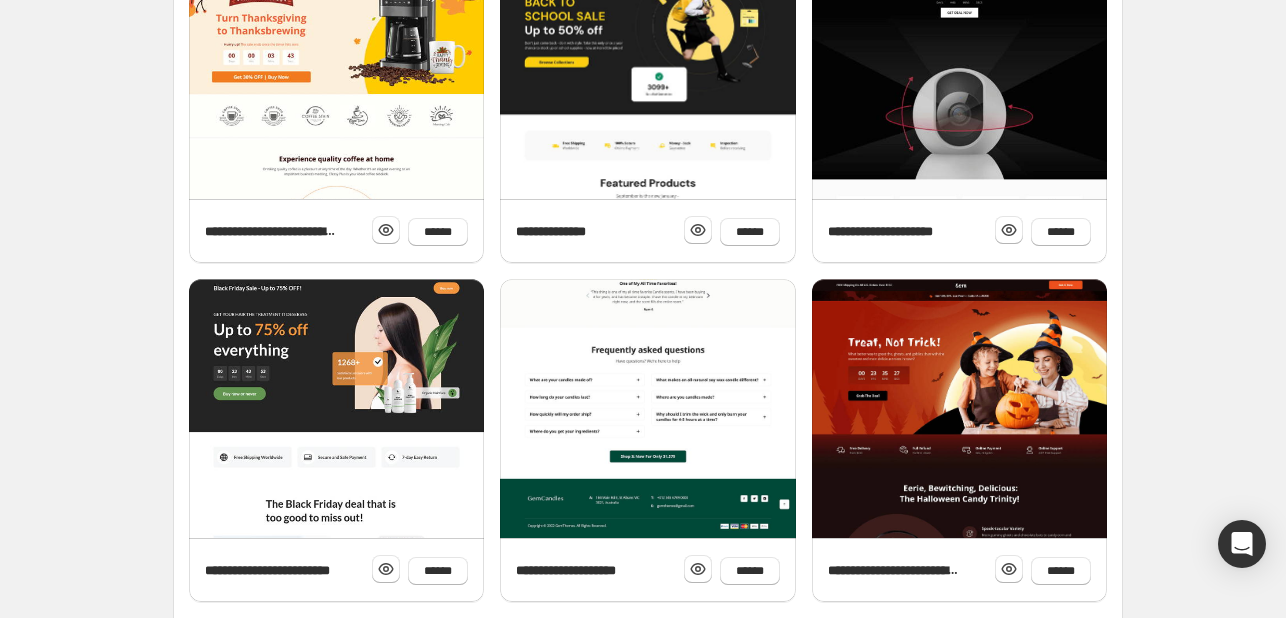 scroll, scrollTop: 700, scrollLeft: 0, axis: vertical 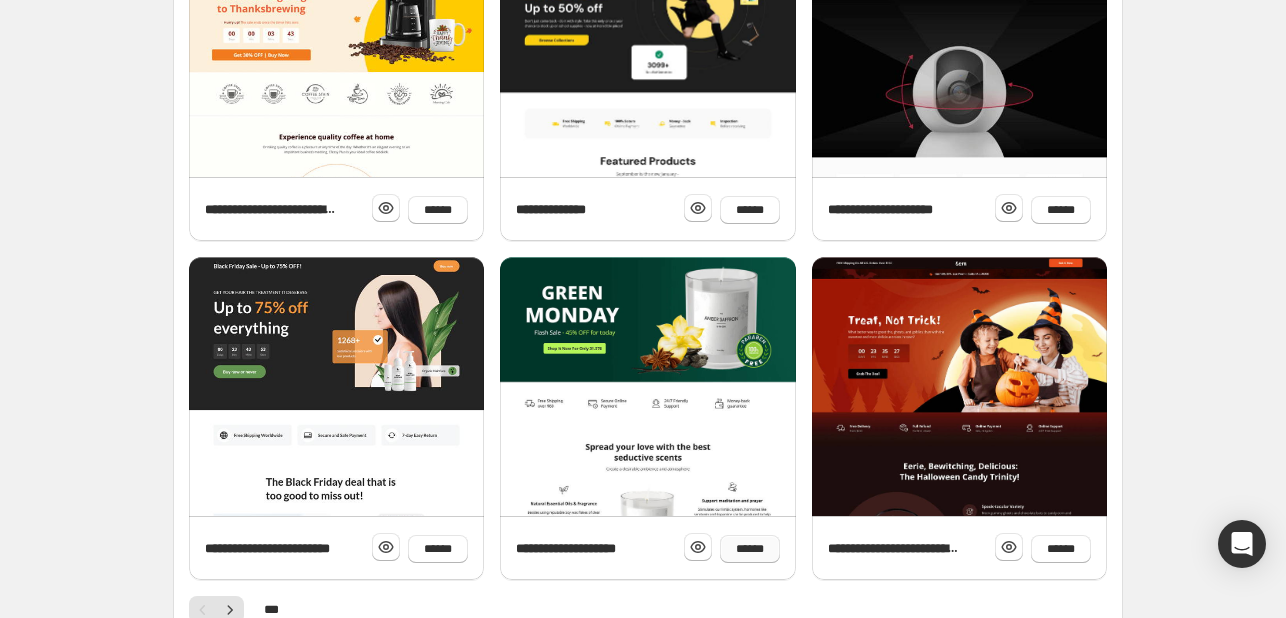 click on "******" at bounding box center (750, 549) 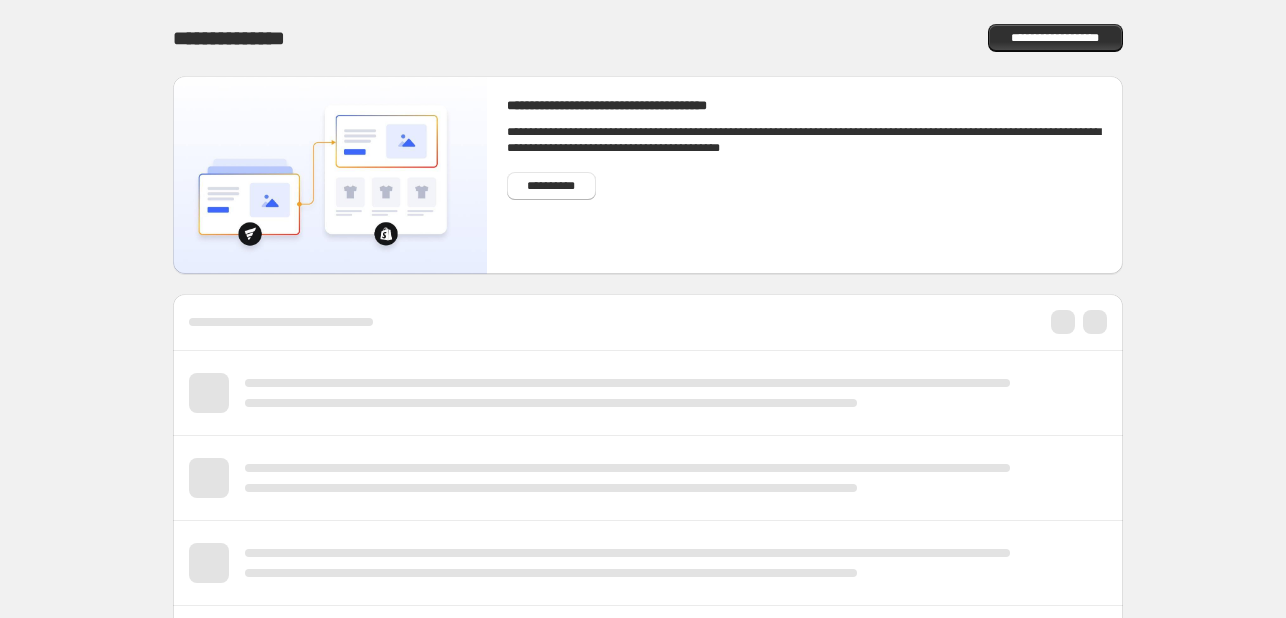 scroll, scrollTop: 0, scrollLeft: 0, axis: both 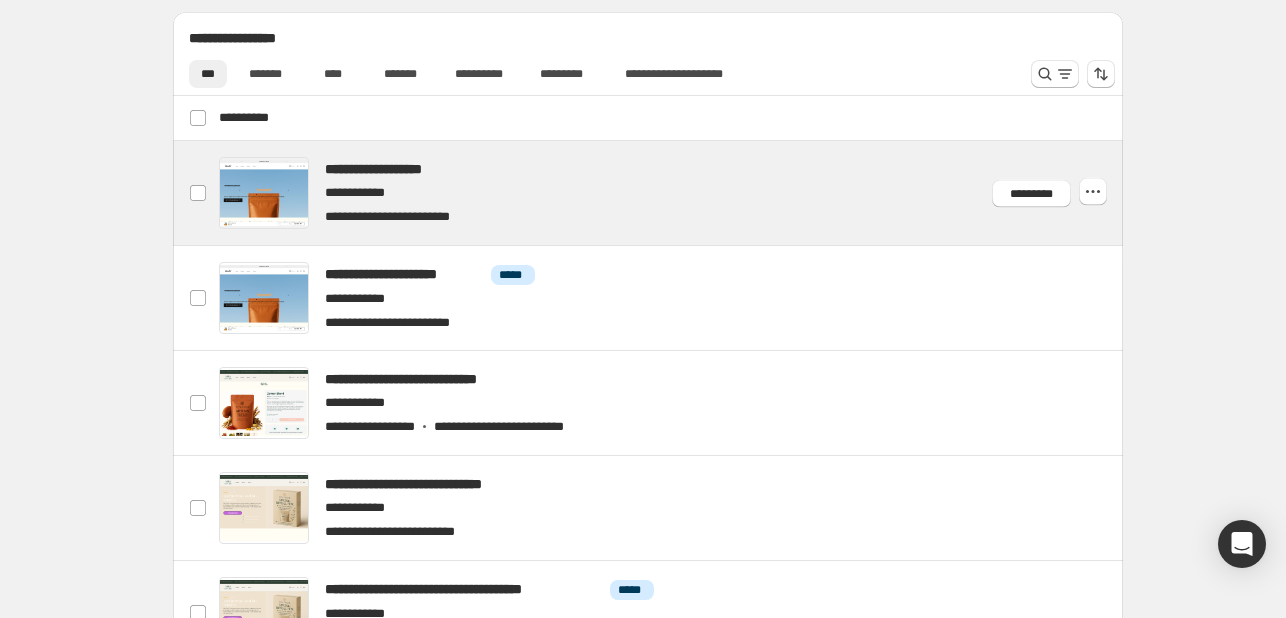 click at bounding box center (672, 193) 